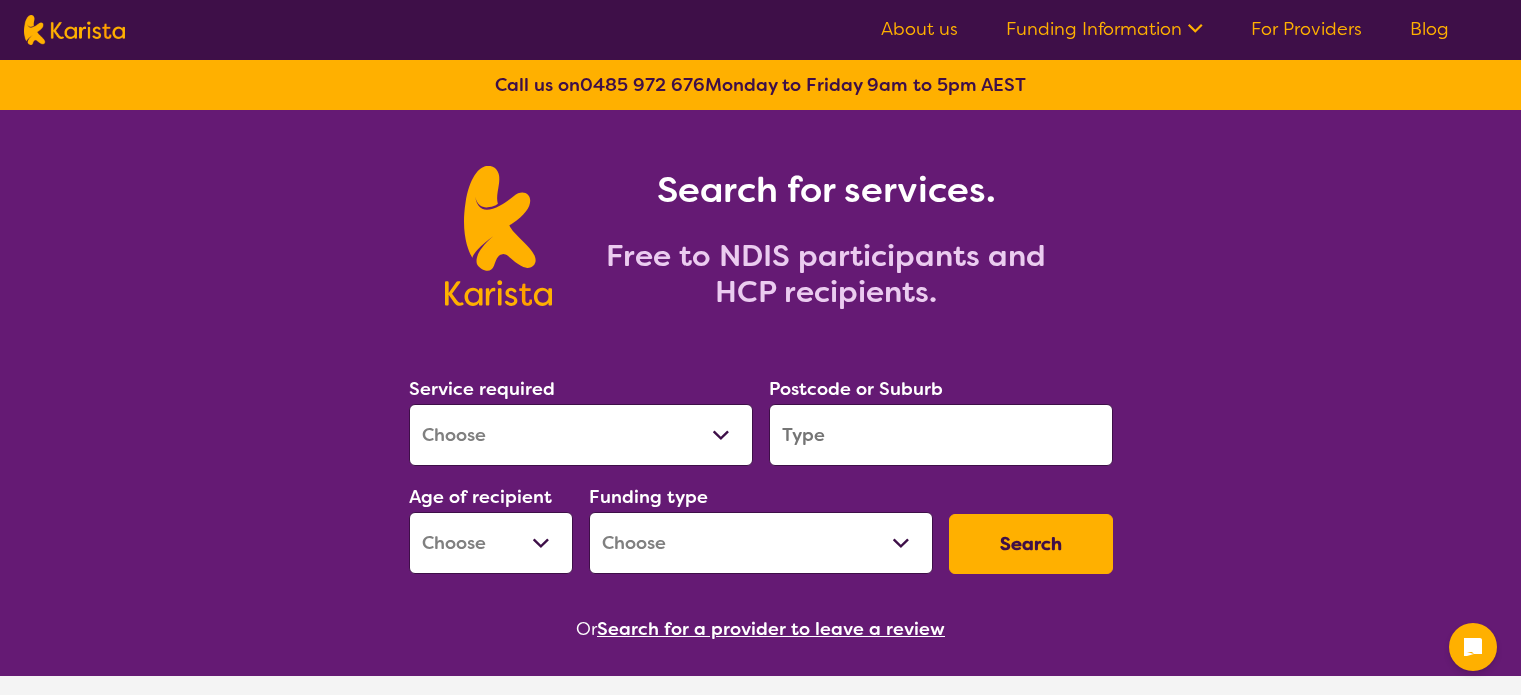 scroll, scrollTop: 0, scrollLeft: 0, axis: both 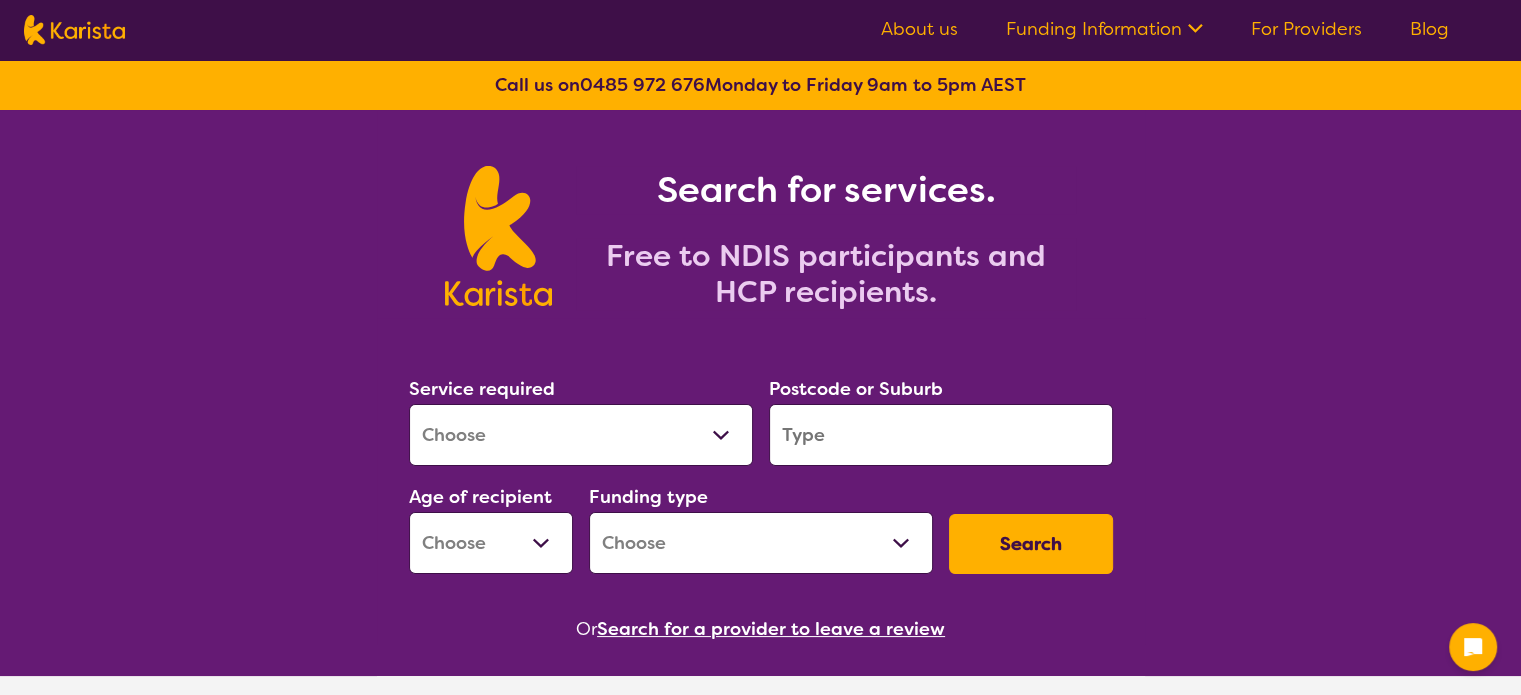 click on "Home Care Package (HCP) National Disability Insurance Scheme (NDIS) I don't know" at bounding box center (761, 543) 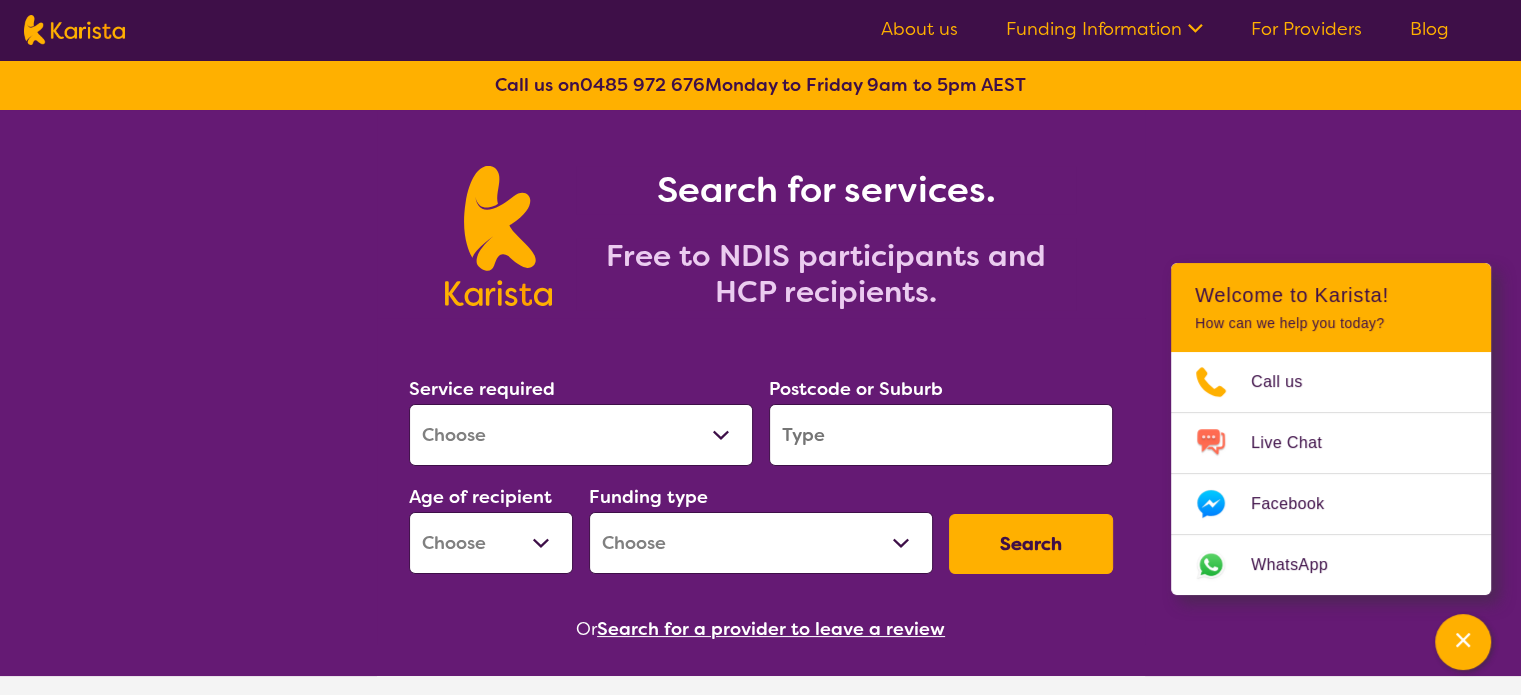 click at bounding box center [498, 236] 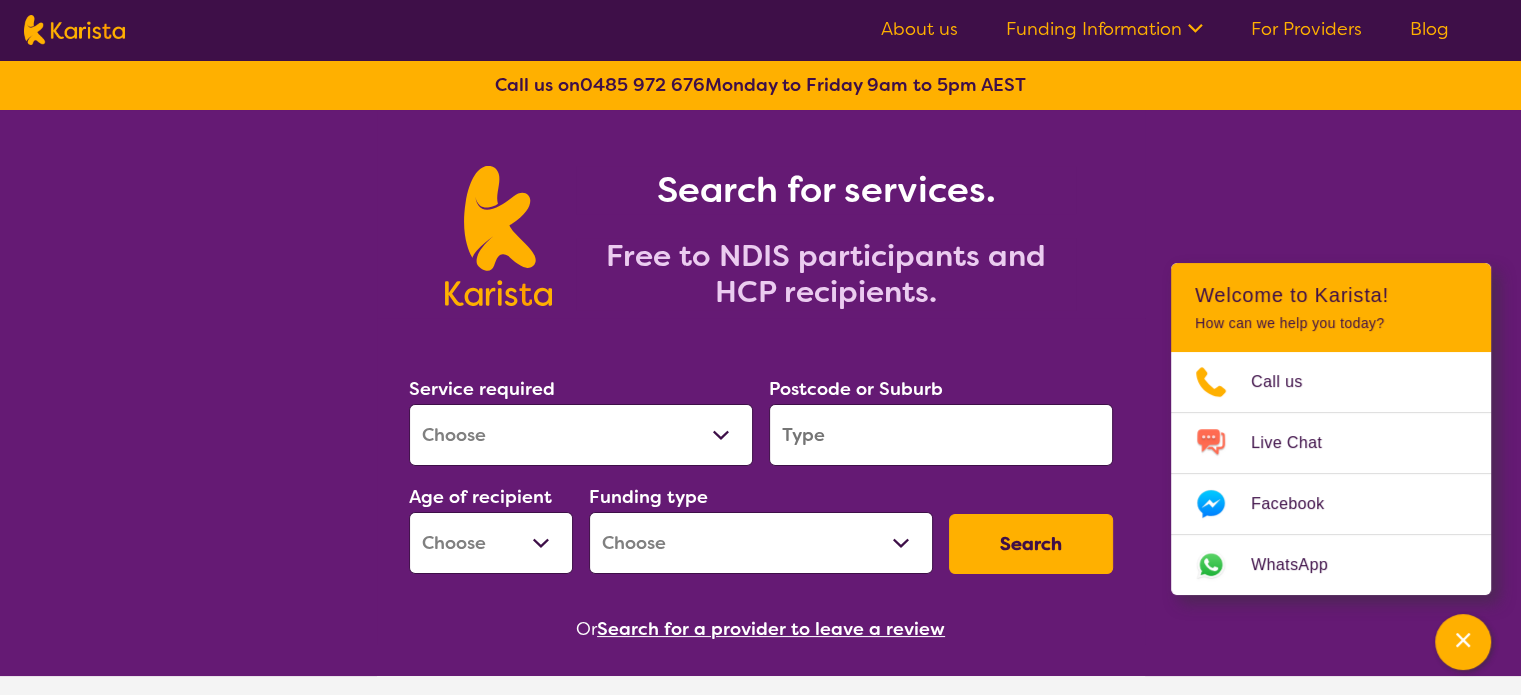 select on "Occupational therapy" 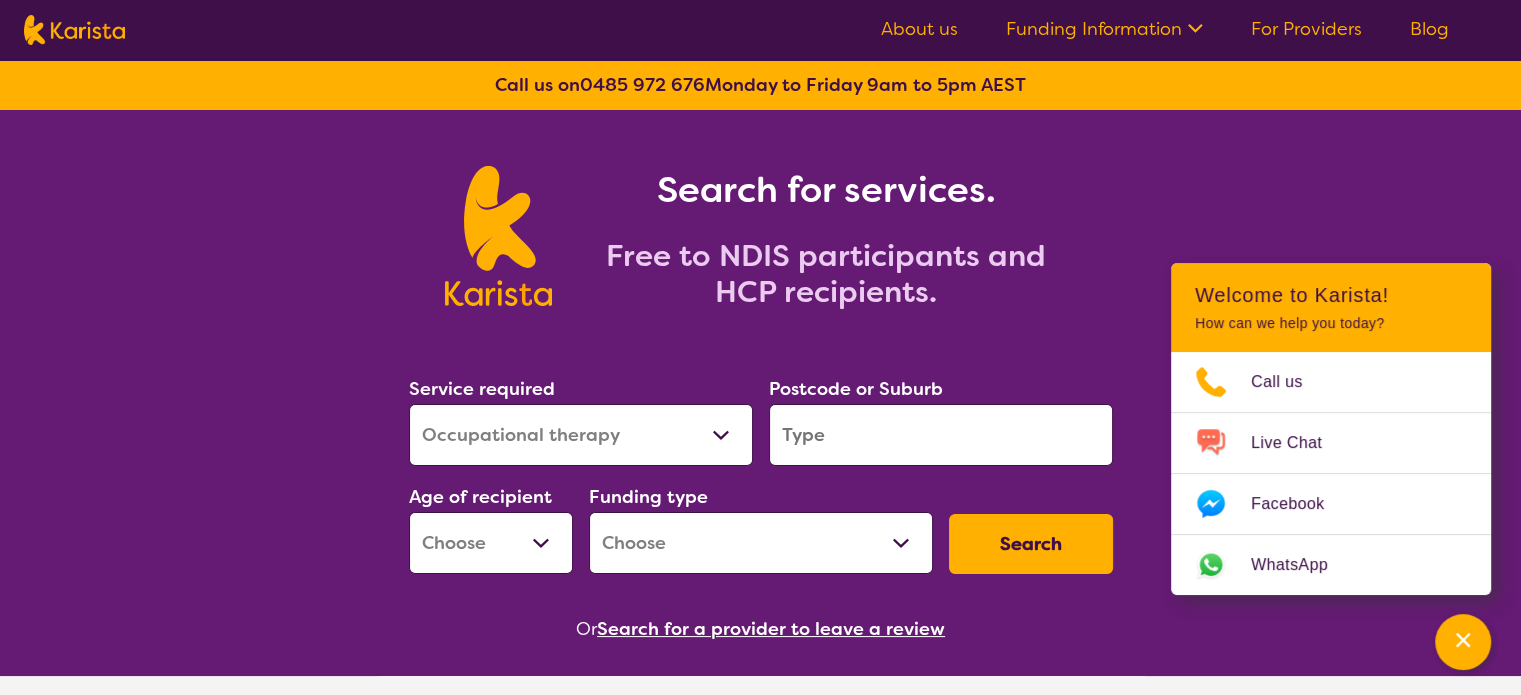 click on "Allied Health Assistant Assessment (ADHD or Autism) Behaviour support Counselling Dietitian Domestic and home help Employment Support Exercise physiology Home Care Package Provider Key Worker NDIS Plan management NDIS Support Coordination Nursing services Occupational therapy Personal care Physiotherapy Podiatry Psychology Psychosocial Recovery Coach Respite Speech therapy Support worker Supported accommodation" at bounding box center [581, 435] 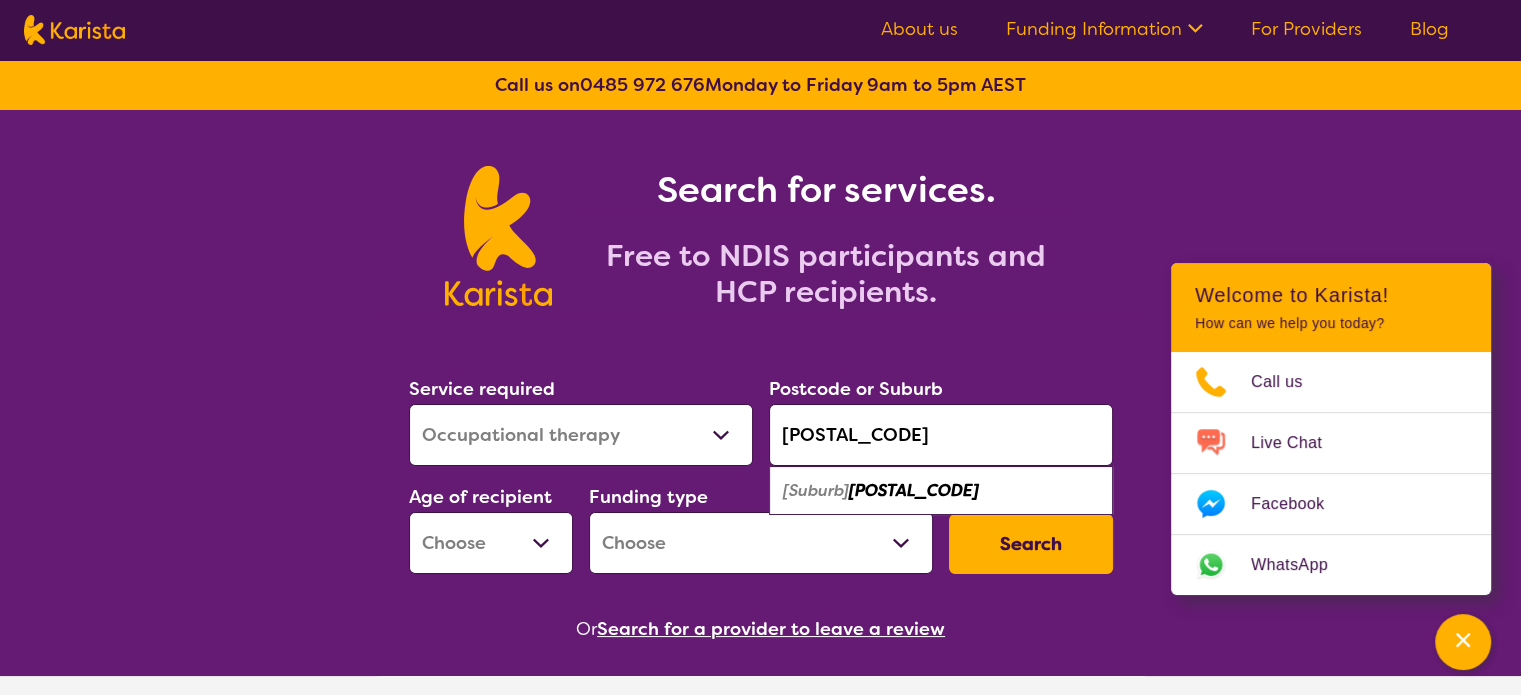 type on "[POSTAL_CODE]" 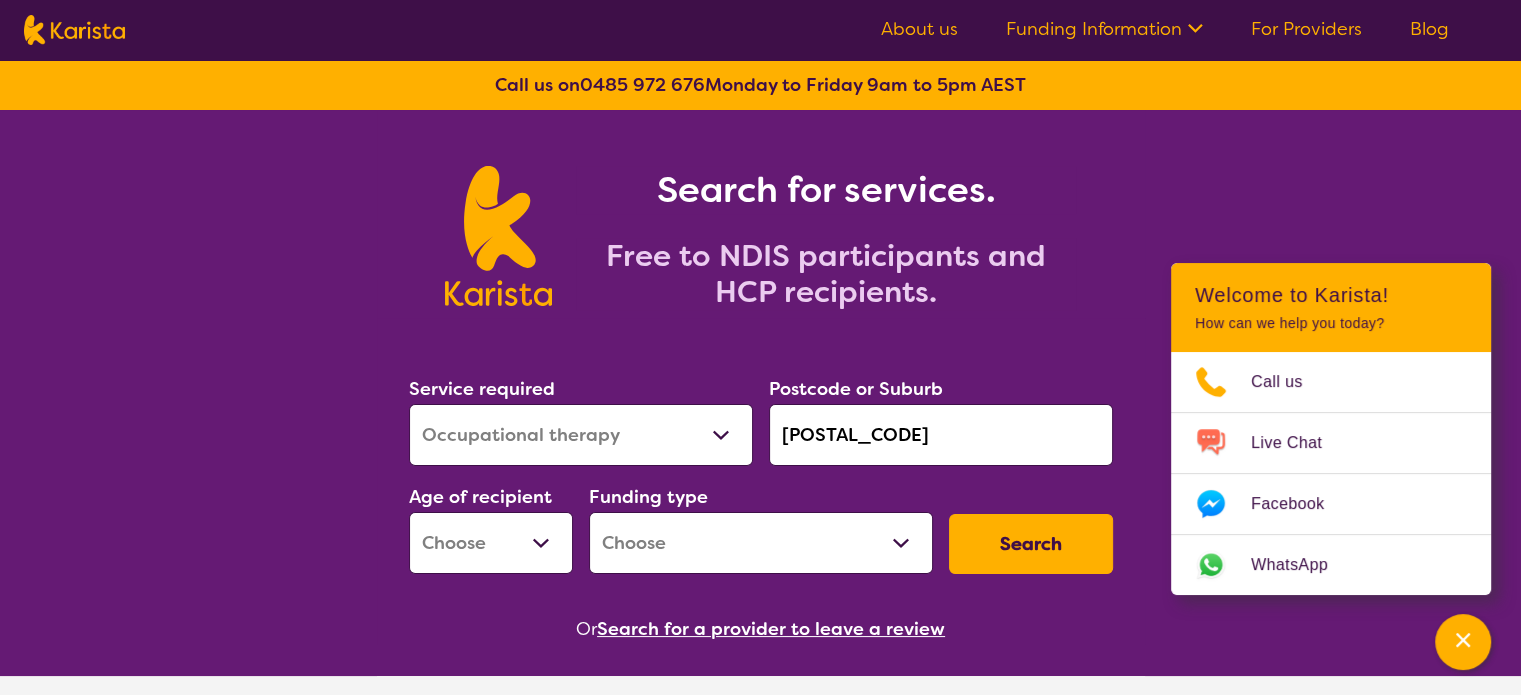 click on "Early Childhood - 0 to 9 Child - 10 to 11 Adolescent - 12 to 17 Adult - 18 to 64 Aged - 65+" at bounding box center (491, 543) 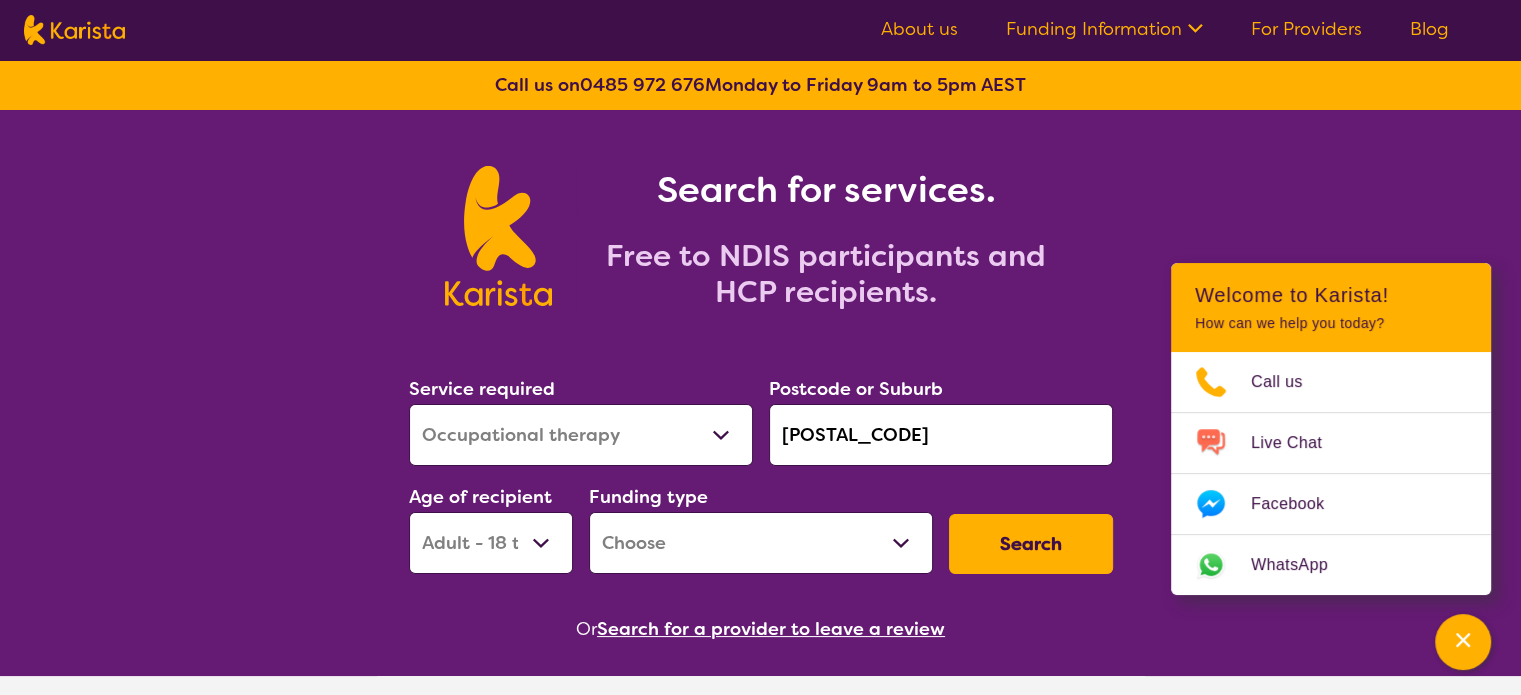 click on "Early Childhood - 0 to 9 Child - 10 to 11 Adolescent - 12 to 17 Adult - 18 to 64 Aged - 65+" at bounding box center [491, 543] 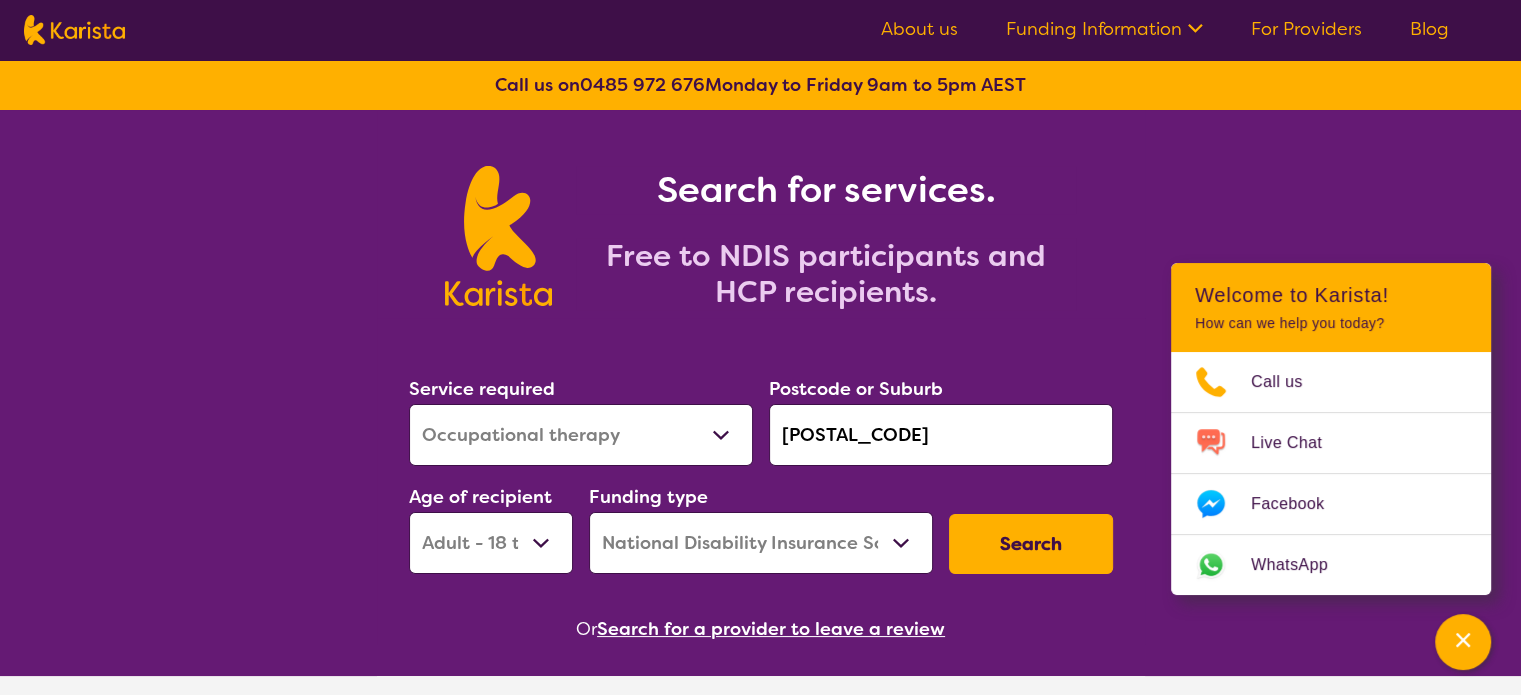 click on "Home Care Package (HCP) National Disability Insurance Scheme (NDIS) I don't know" at bounding box center [761, 543] 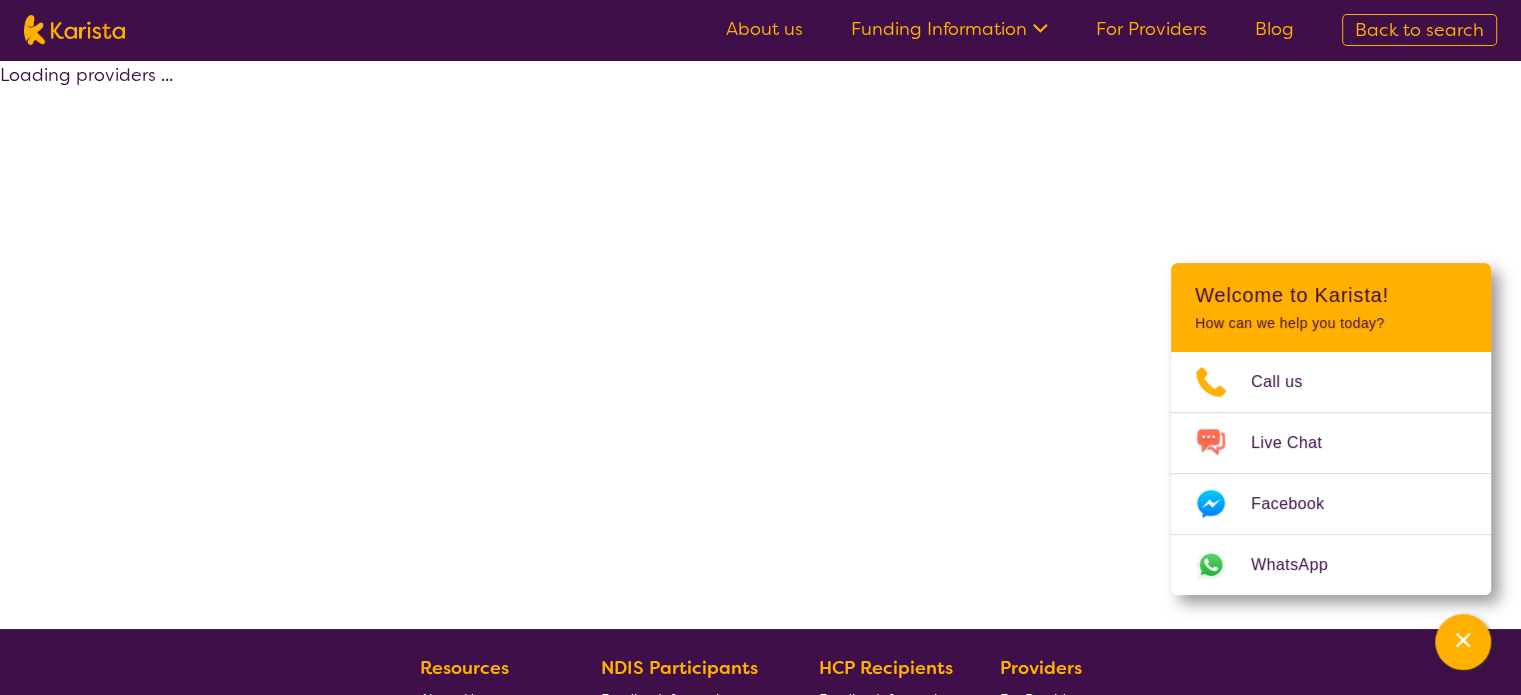 select on "by_score" 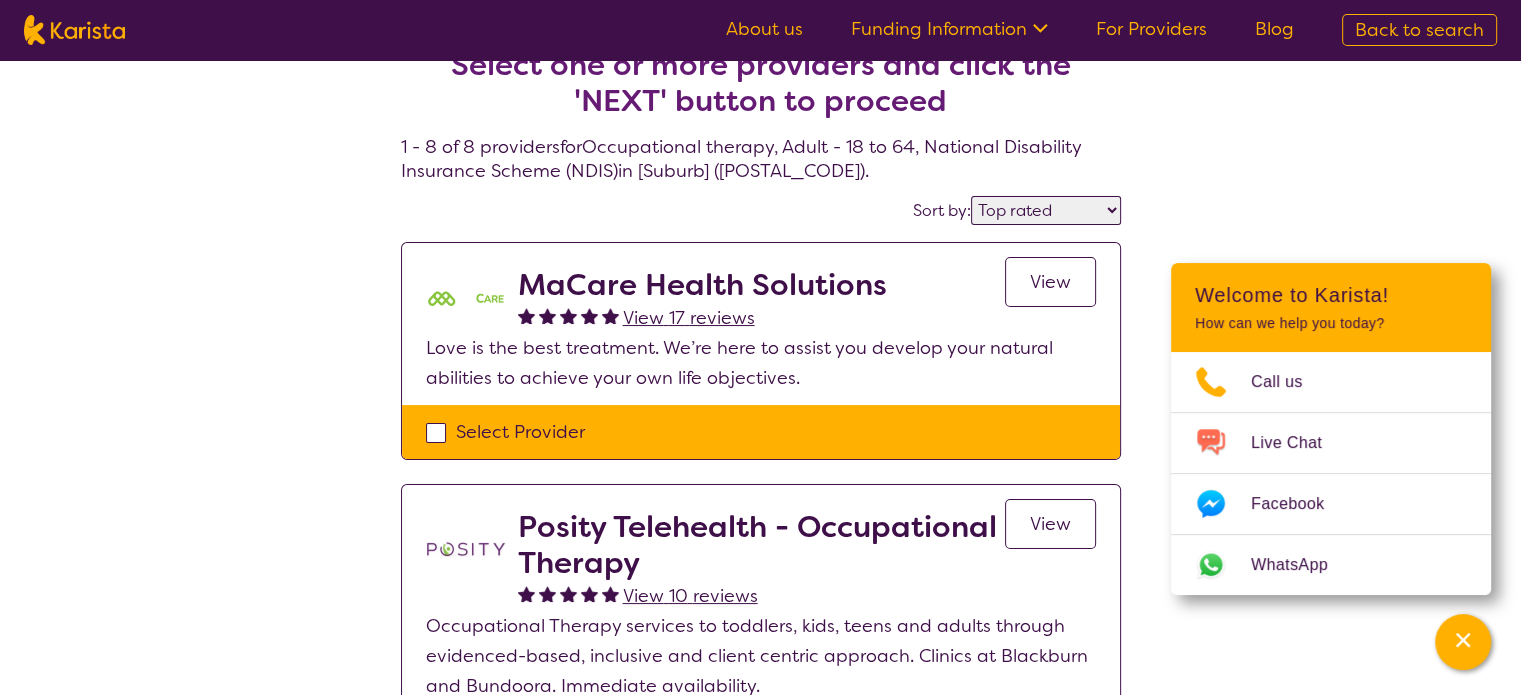 scroll, scrollTop: 100, scrollLeft: 0, axis: vertical 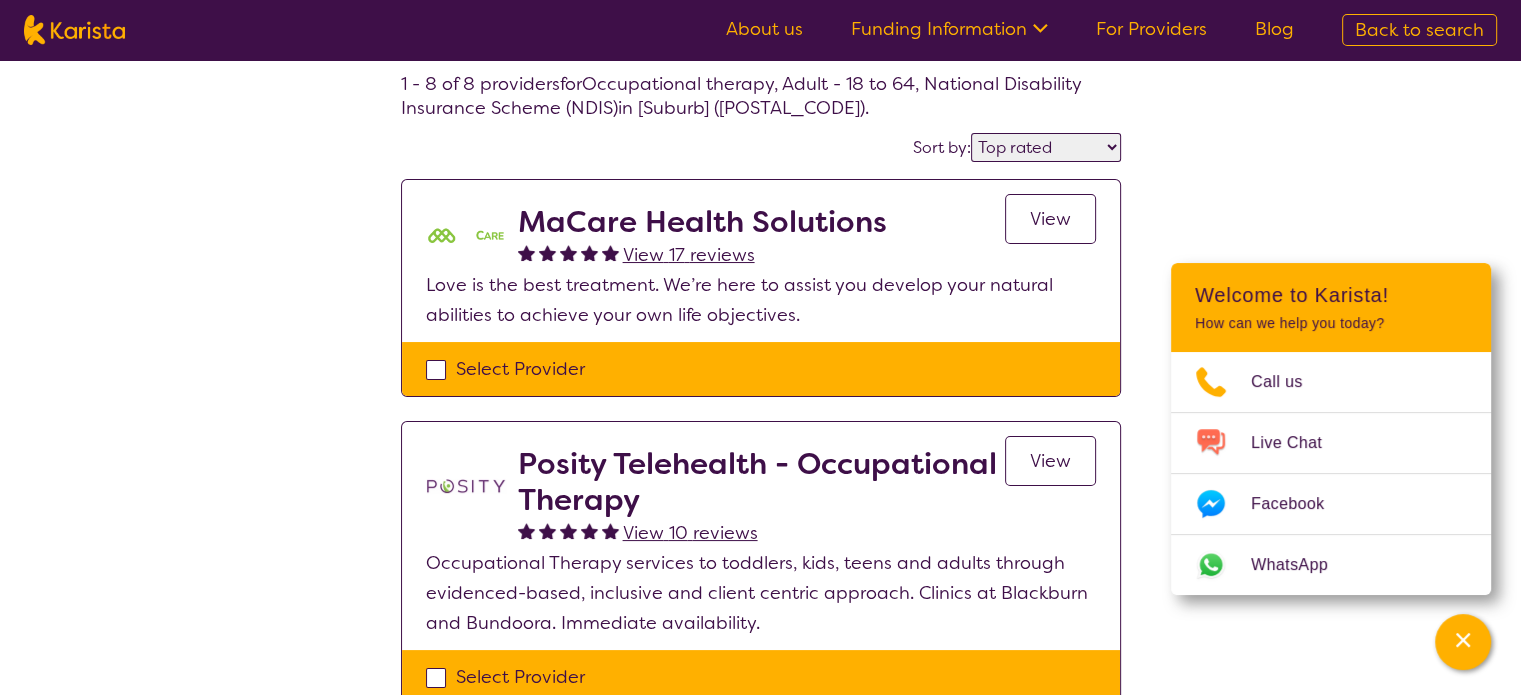 click on "Select Provider" at bounding box center [761, 369] 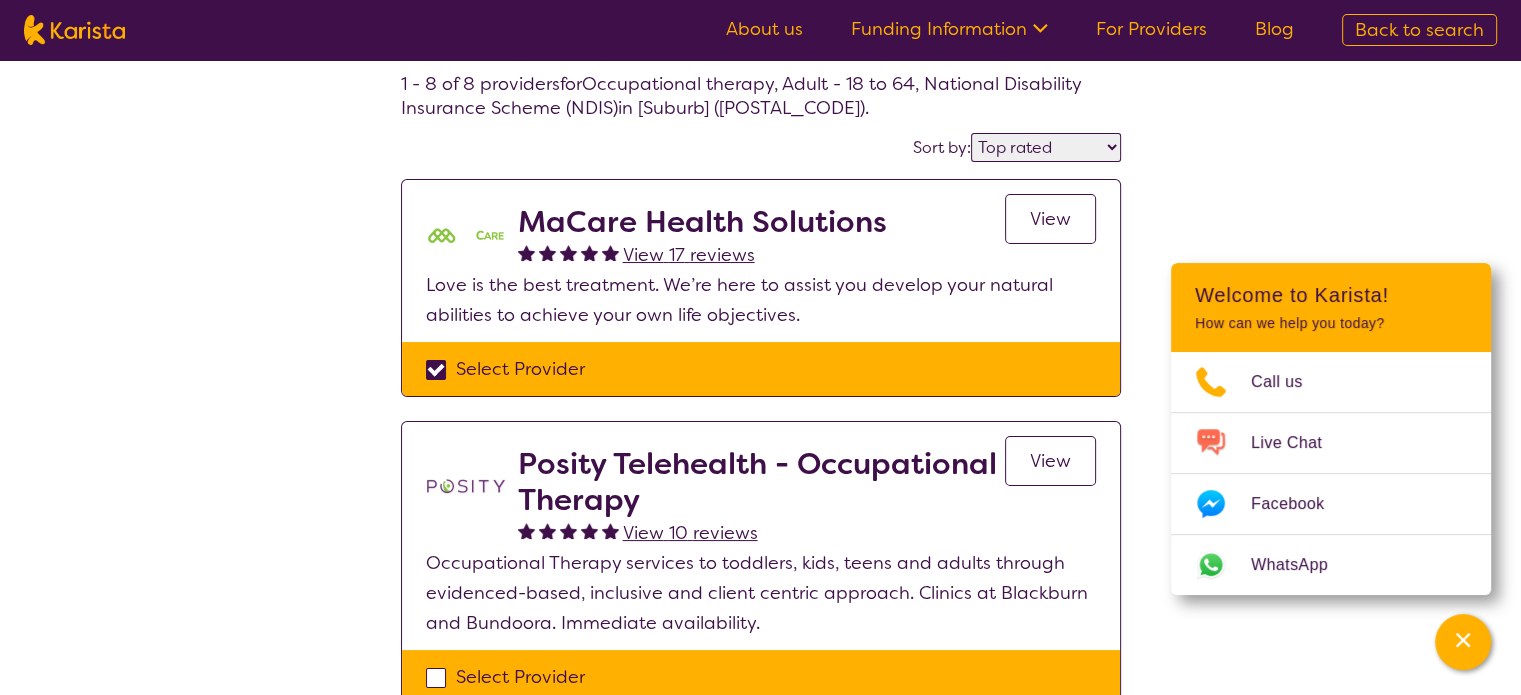 checkbox on "true" 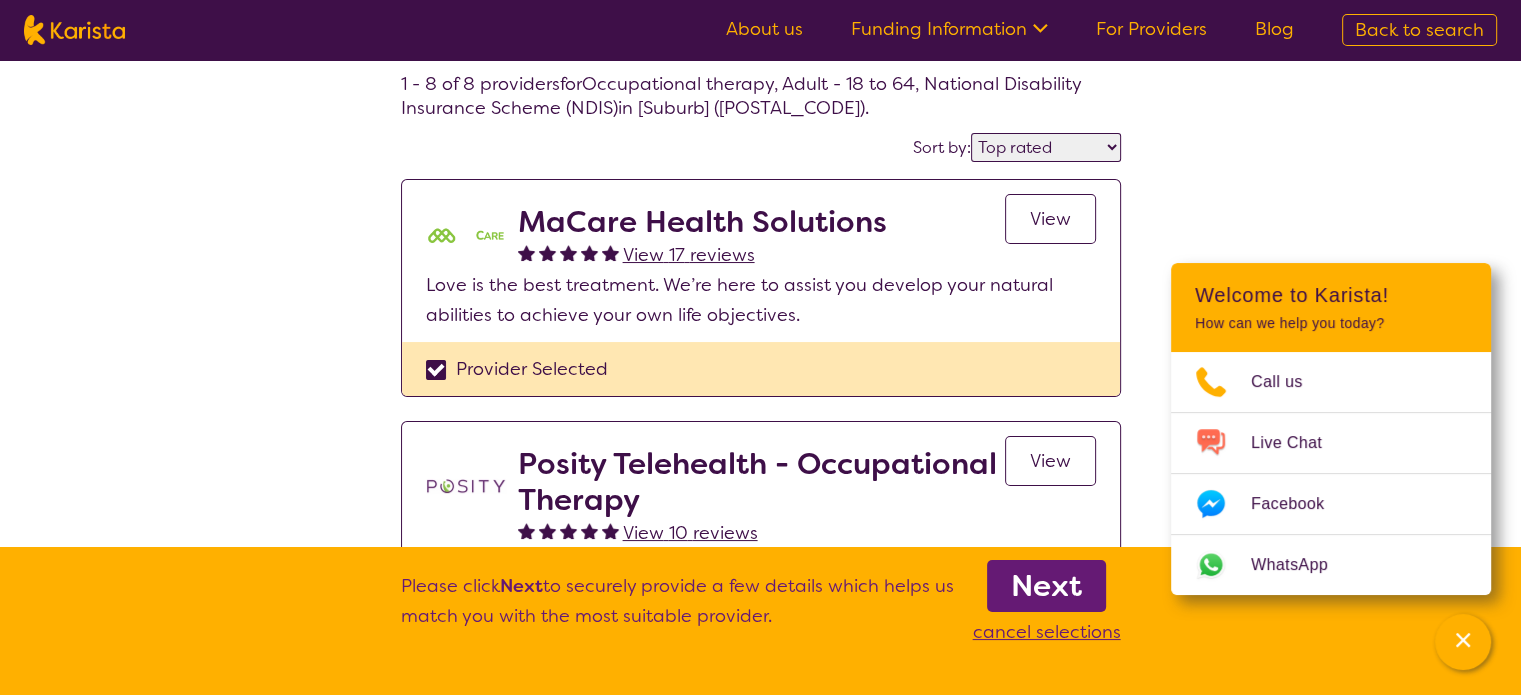 click on "MaCare Health Solutions" at bounding box center [702, 222] 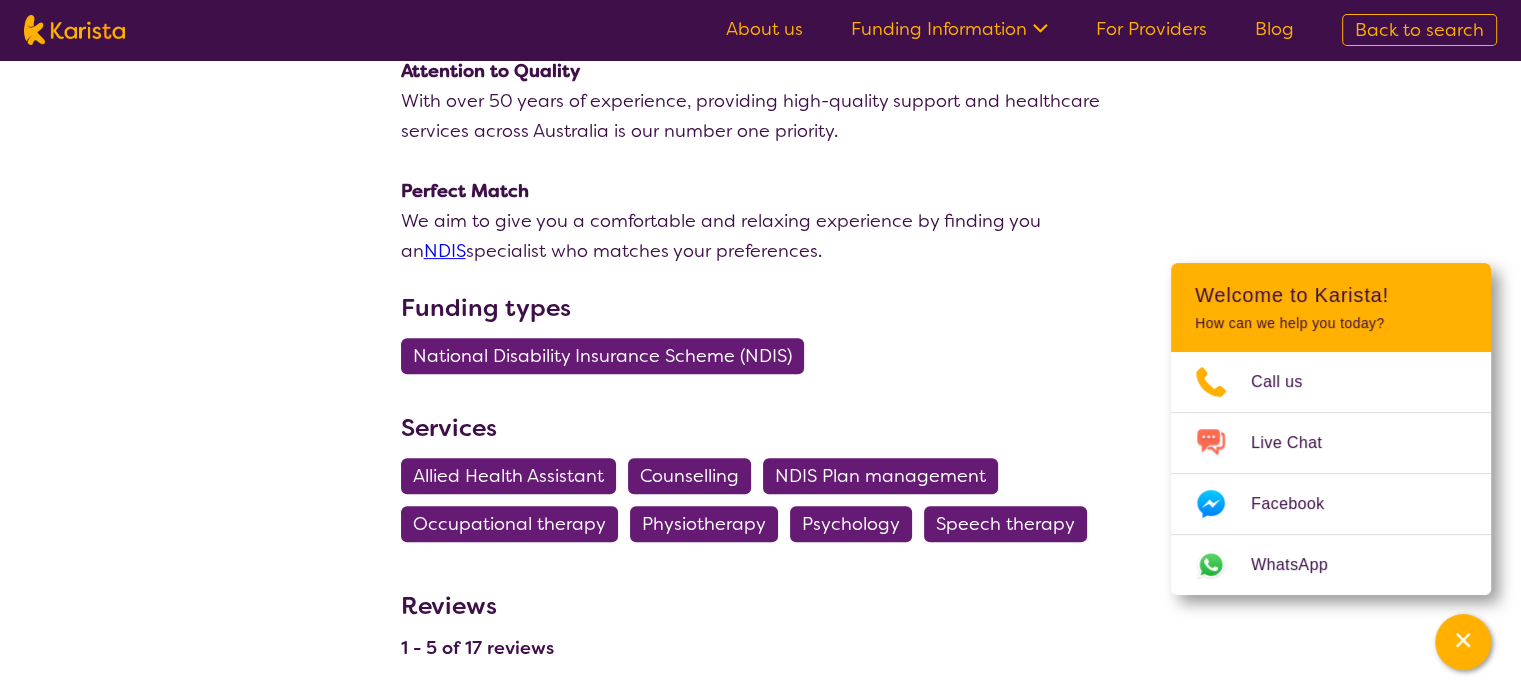 scroll, scrollTop: 700, scrollLeft: 0, axis: vertical 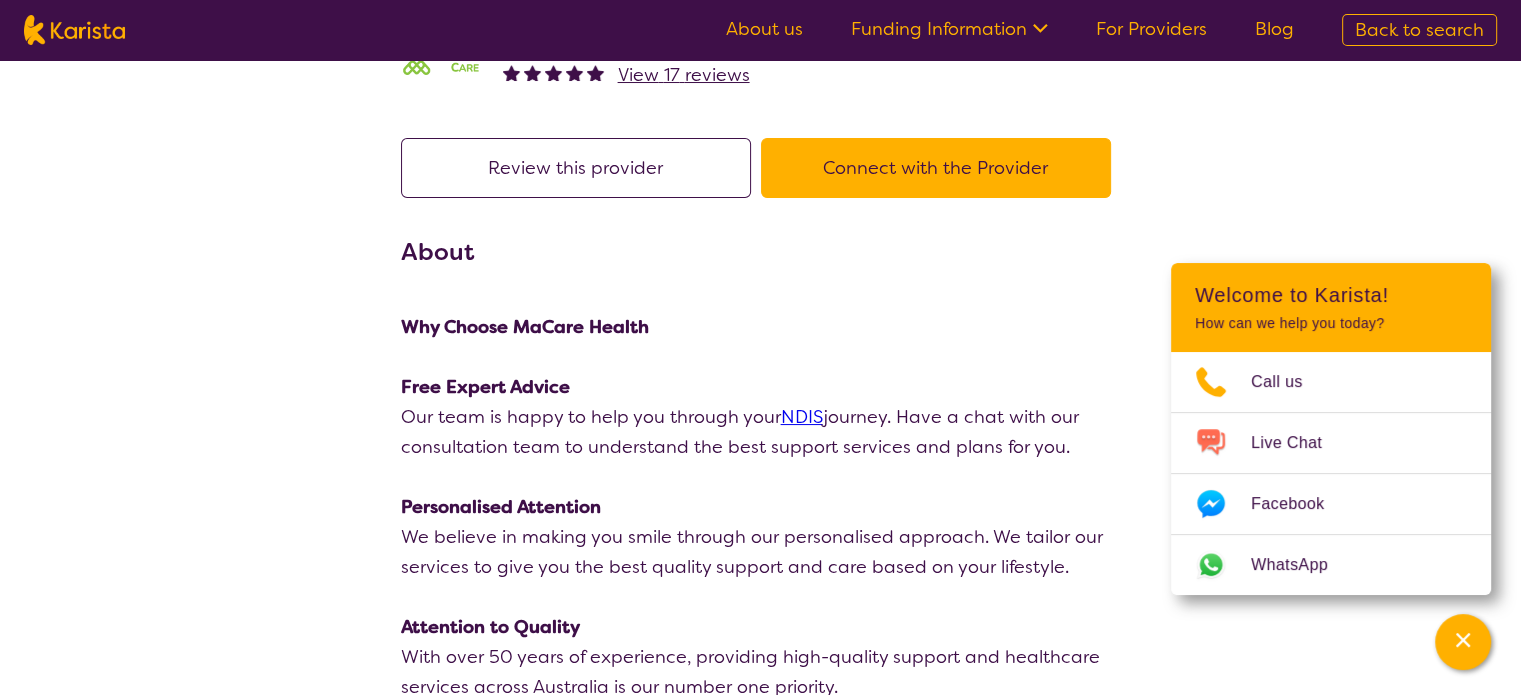 select on "by_score" 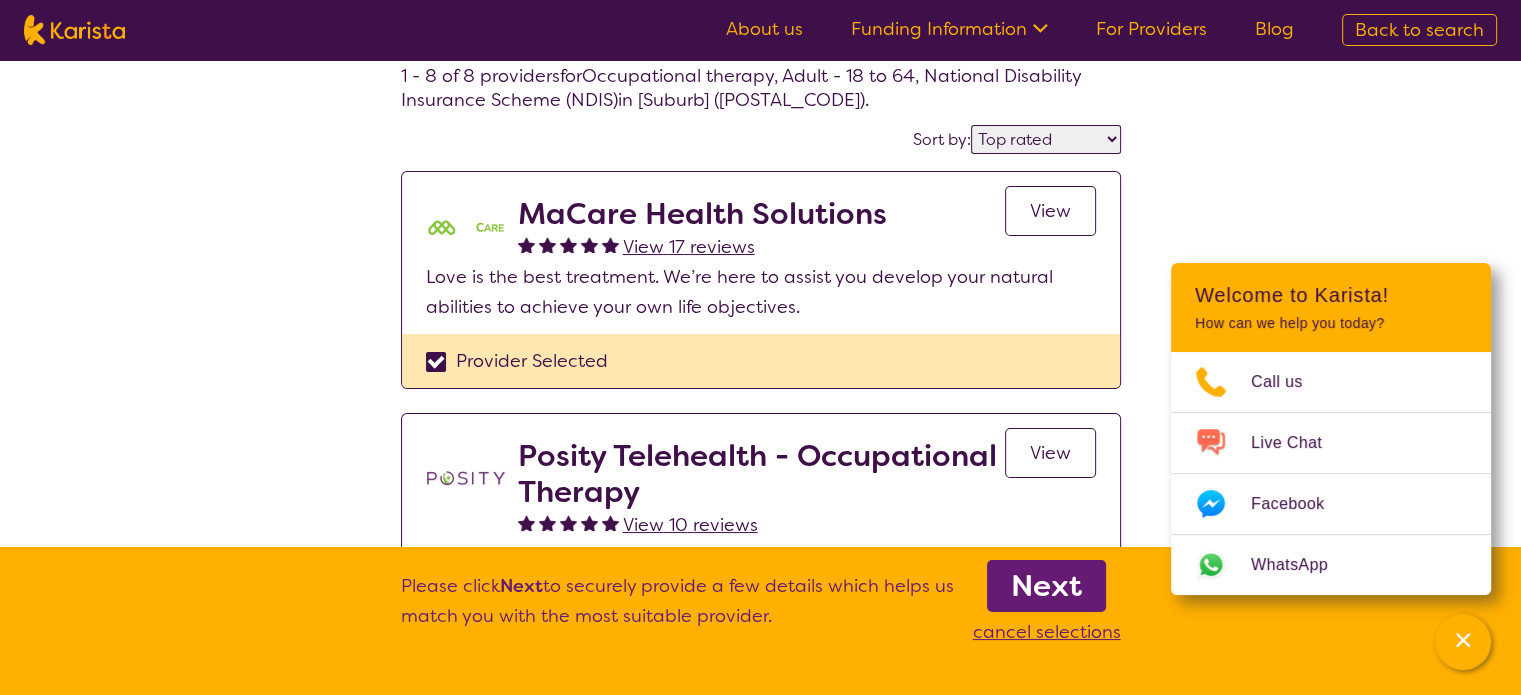 scroll, scrollTop: 100, scrollLeft: 0, axis: vertical 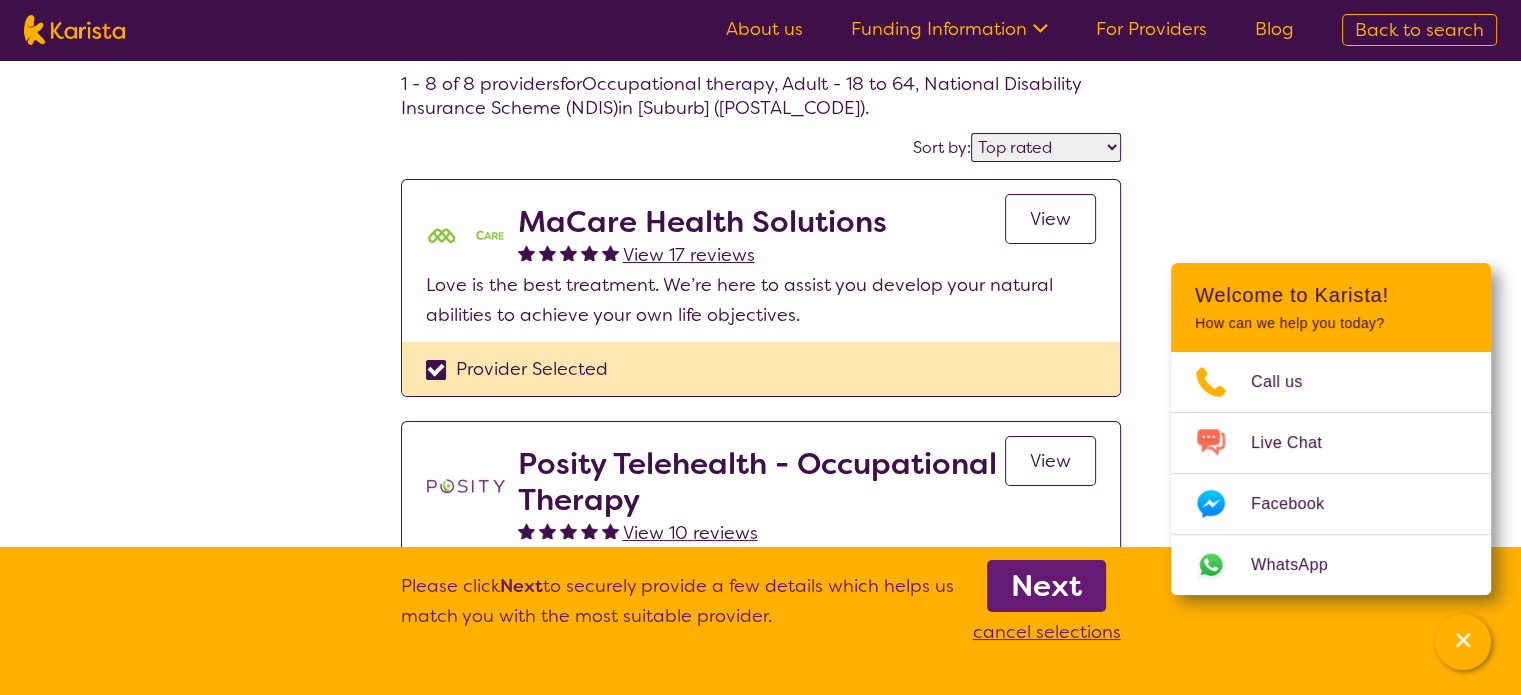 click on "View   17   reviews" at bounding box center [689, 255] 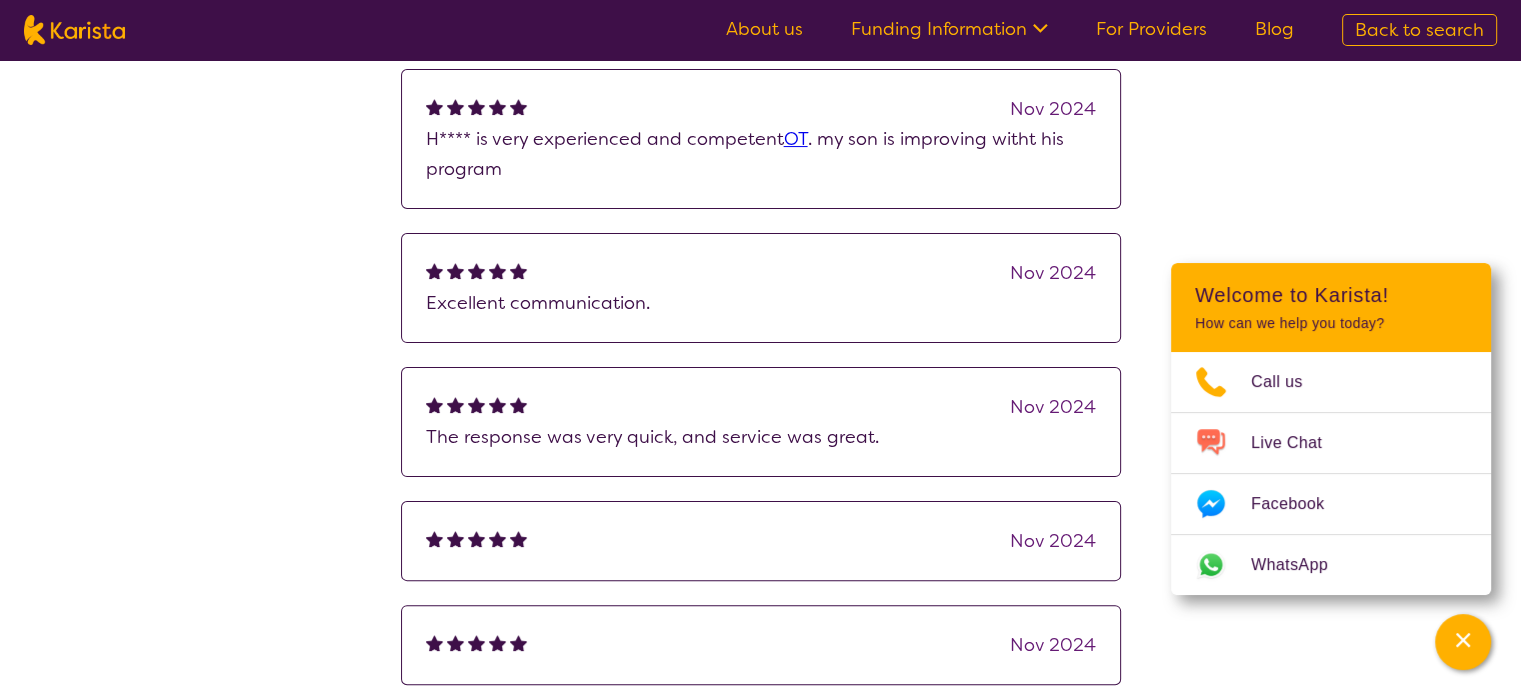 scroll, scrollTop: 400, scrollLeft: 0, axis: vertical 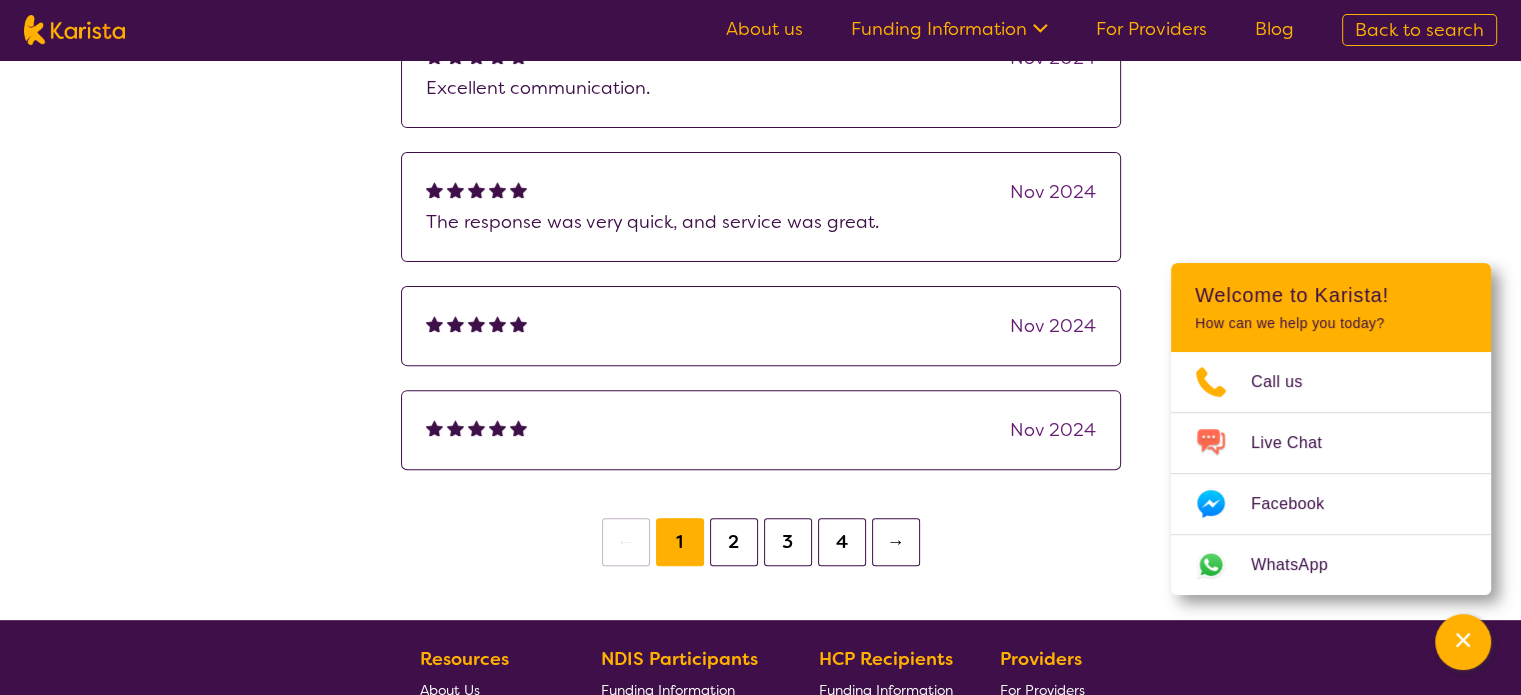 select on "by_score" 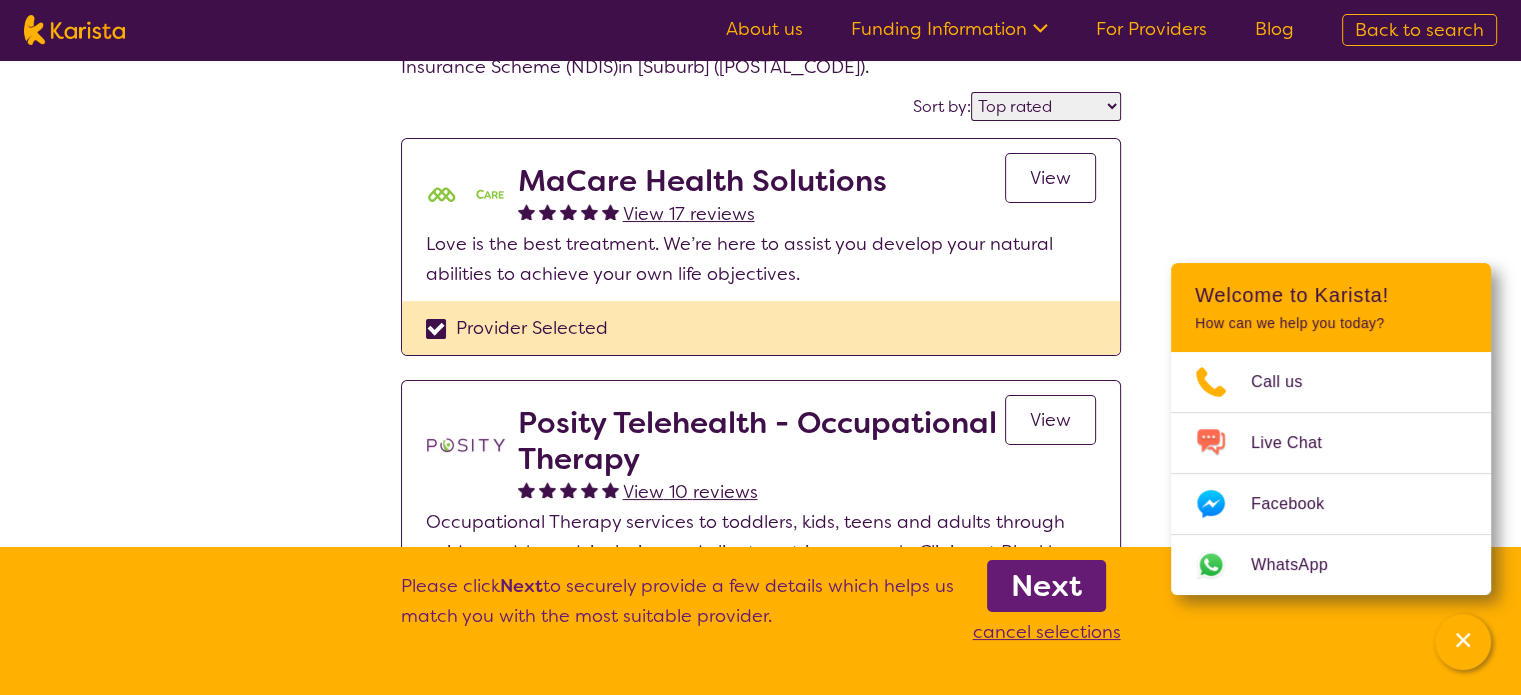 scroll, scrollTop: 300, scrollLeft: 0, axis: vertical 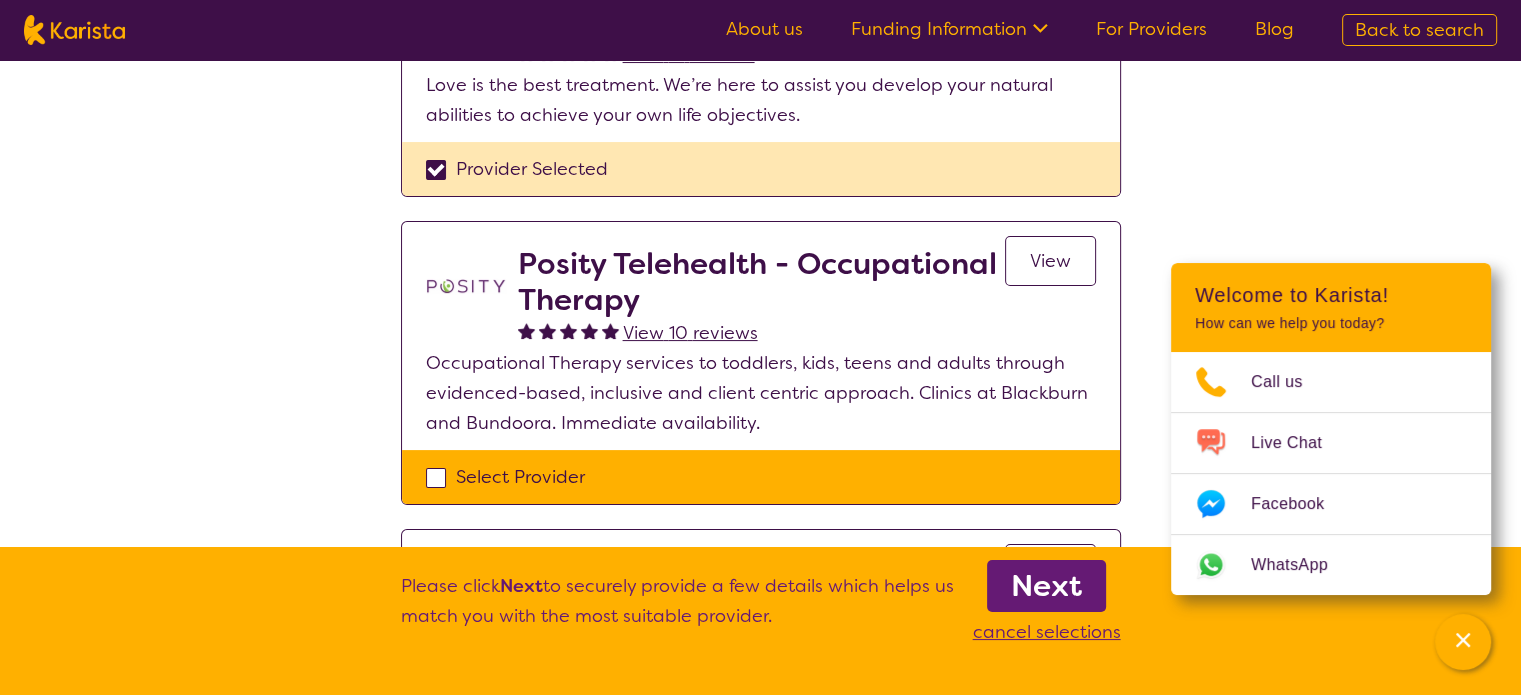 click on "Select Provider" at bounding box center (761, 477) 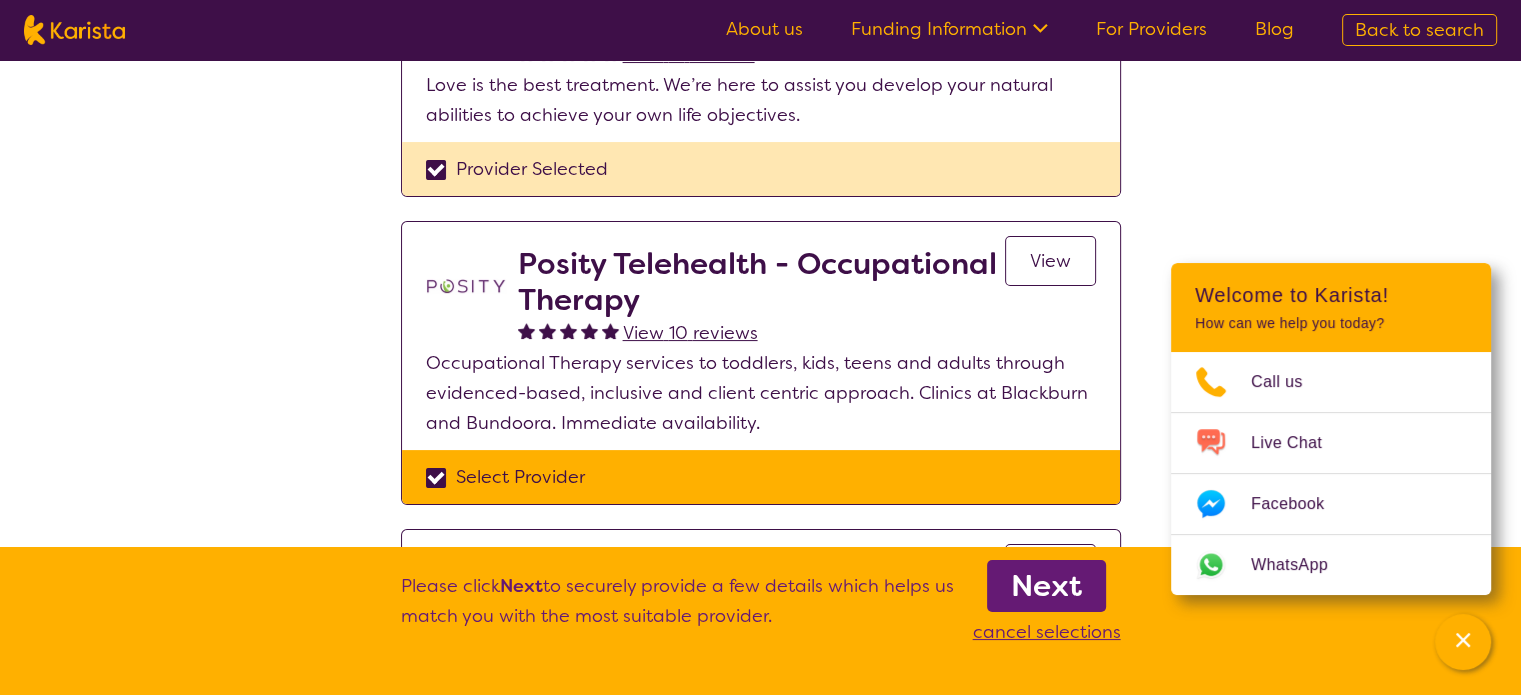 checkbox on "true" 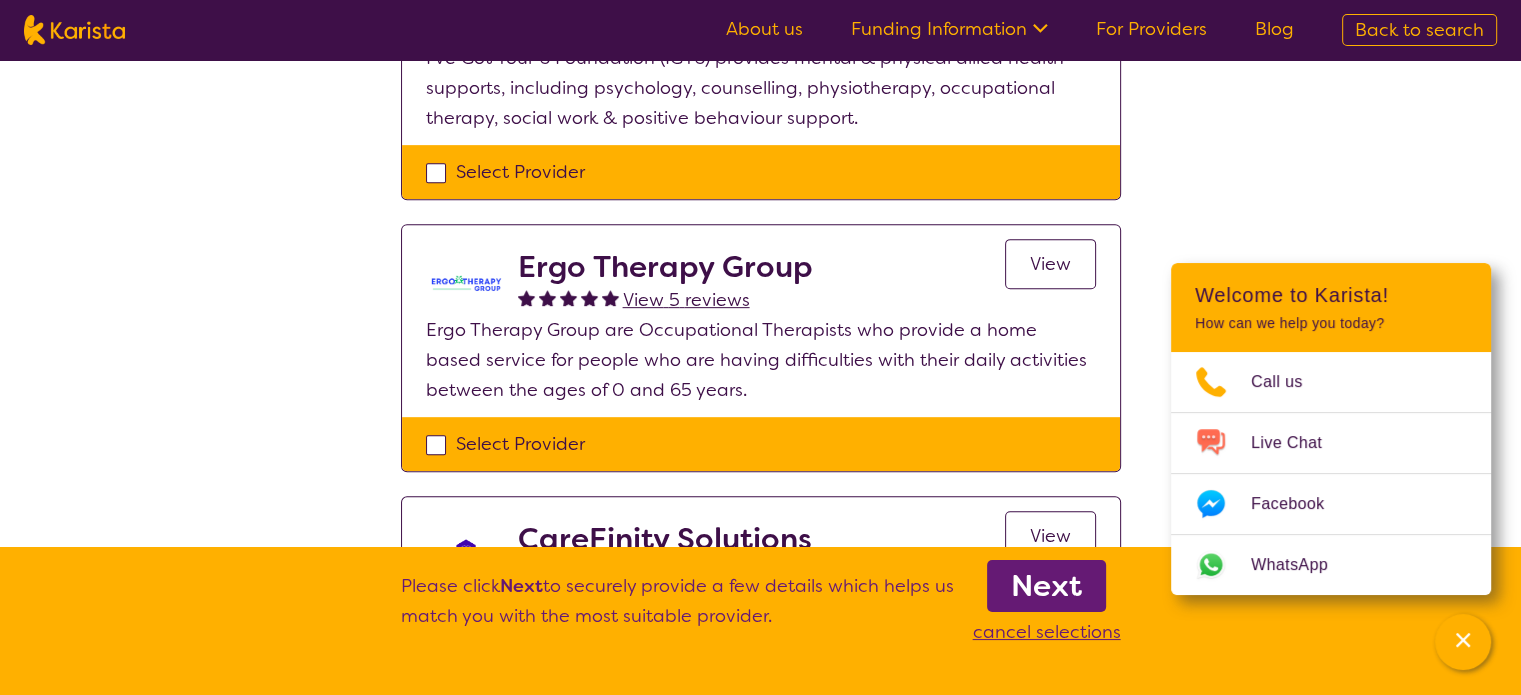 scroll, scrollTop: 1000, scrollLeft: 0, axis: vertical 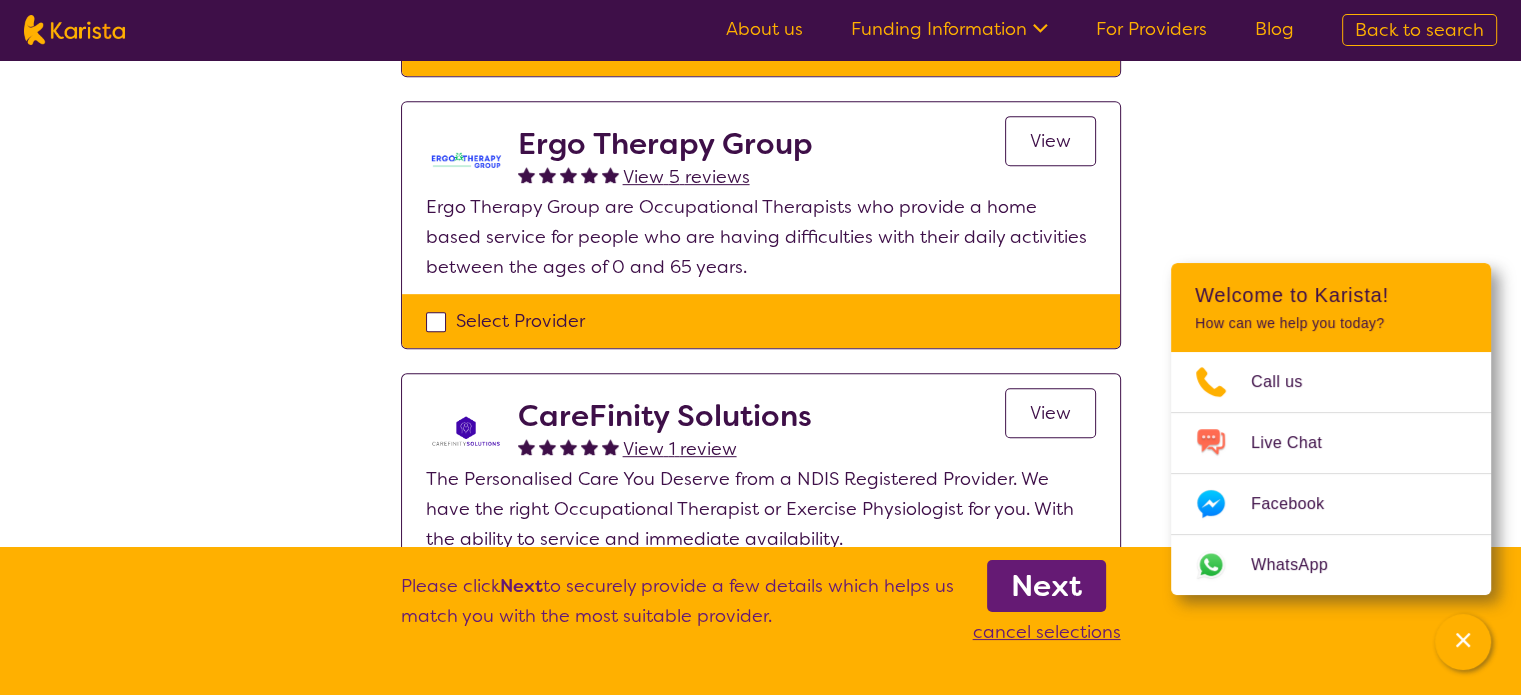 click on "Select Provider" at bounding box center [761, 321] 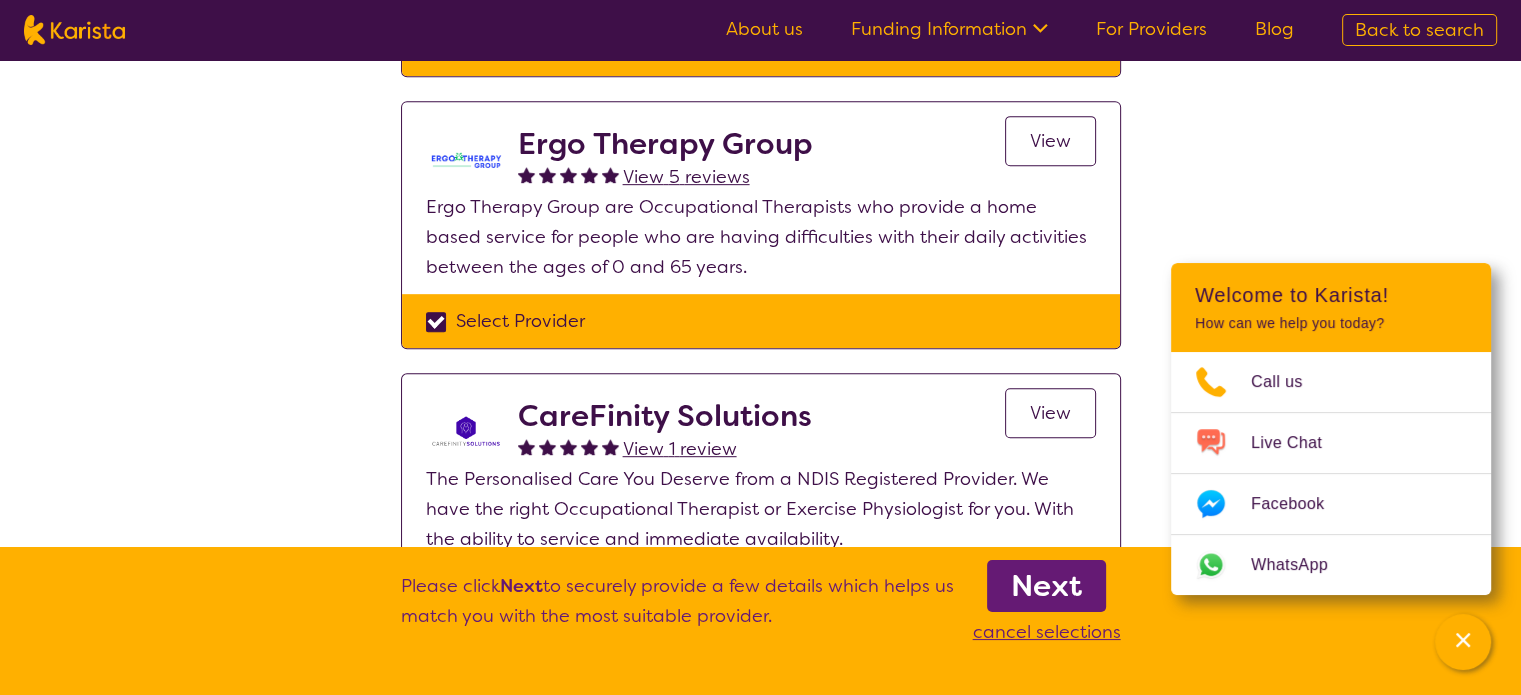 checkbox on "true" 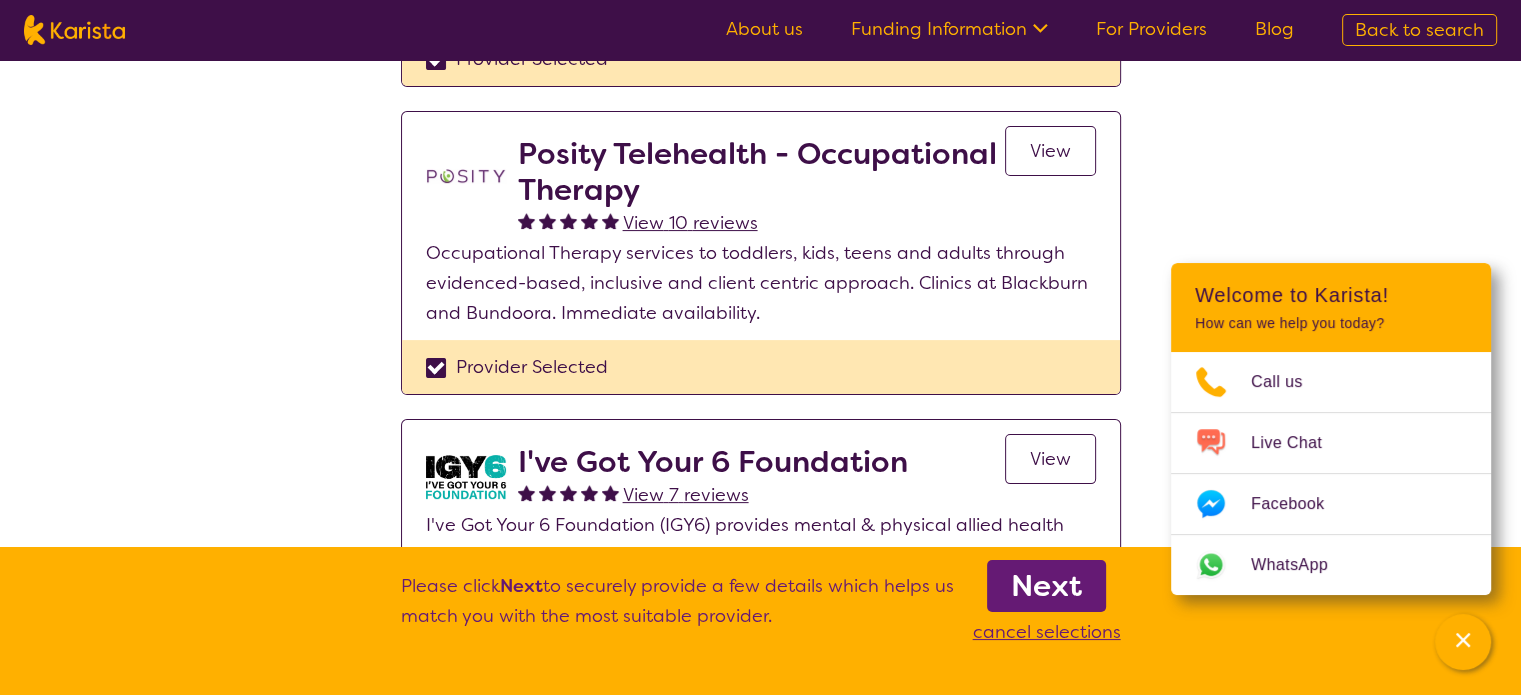 scroll, scrollTop: 400, scrollLeft: 0, axis: vertical 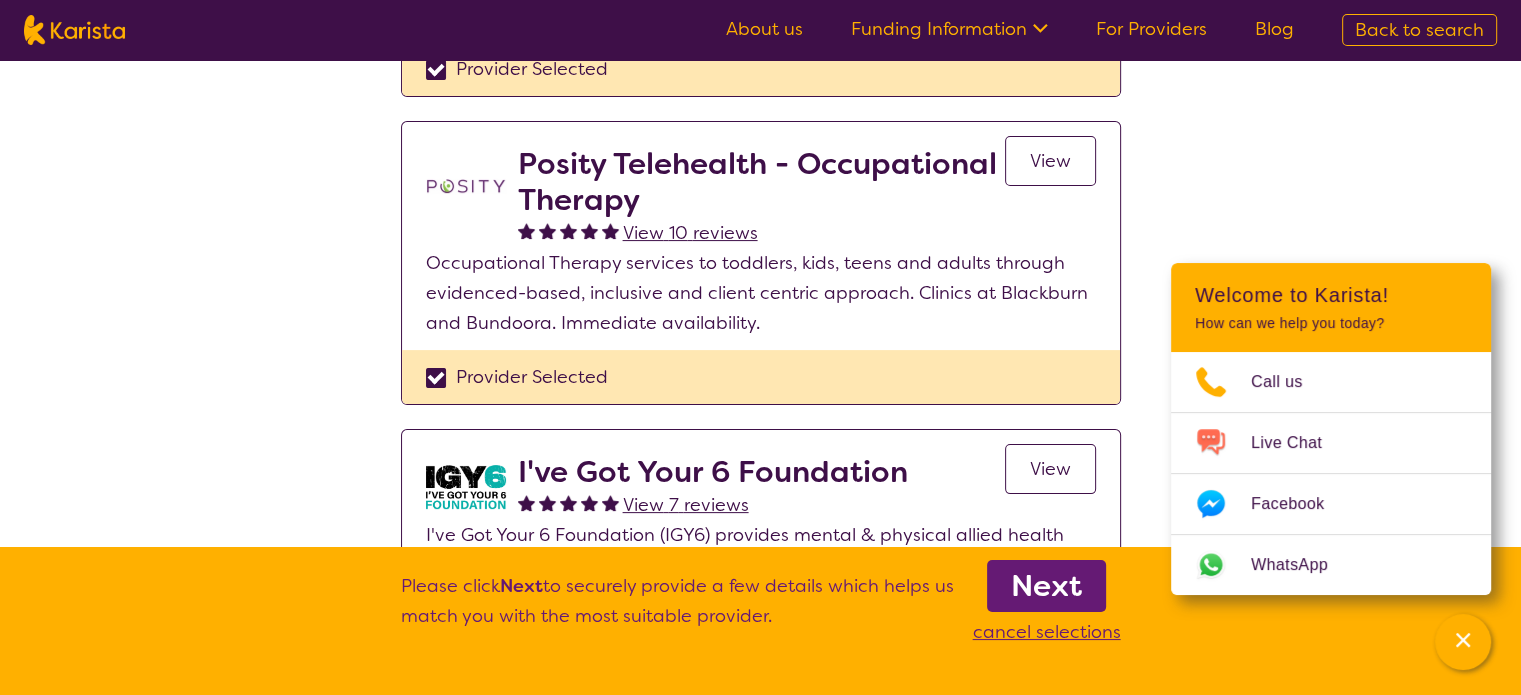 click on "View   10   reviews" at bounding box center (690, 233) 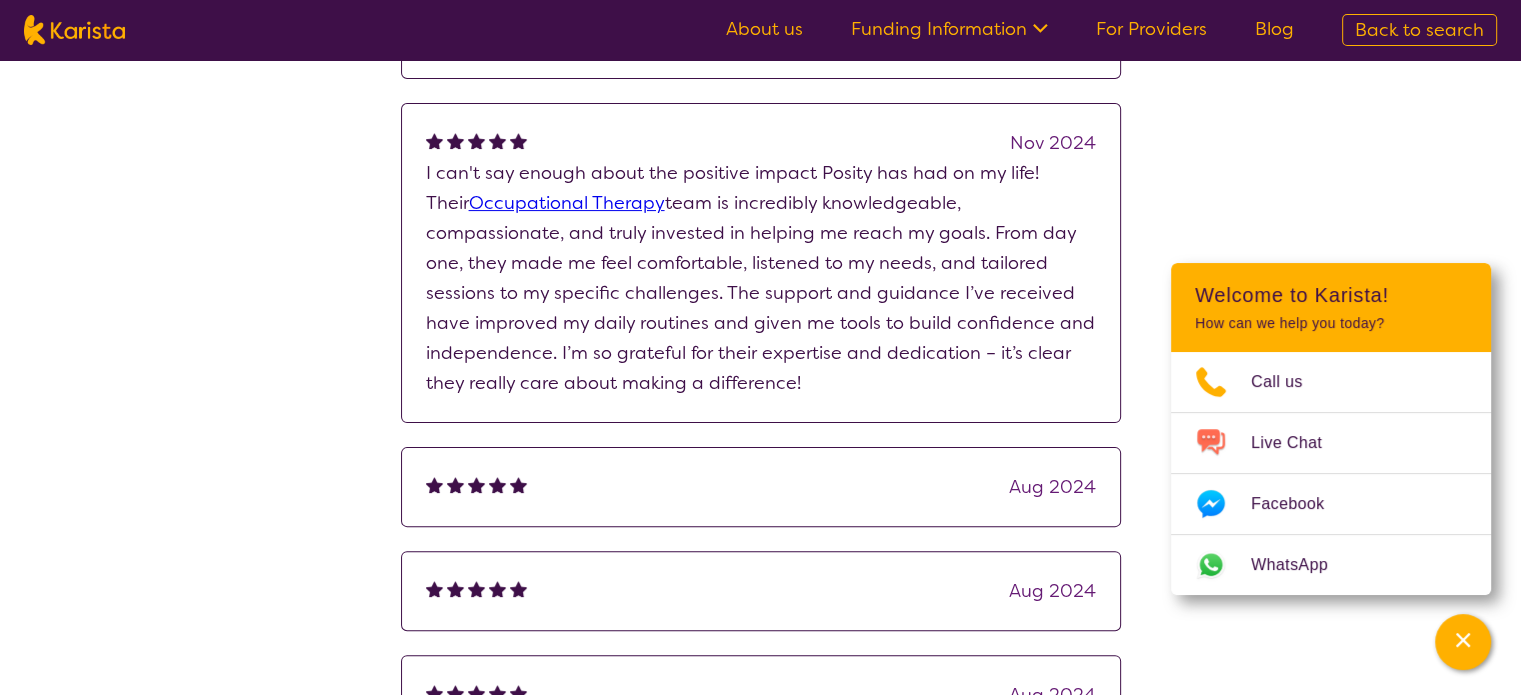 scroll, scrollTop: 500, scrollLeft: 0, axis: vertical 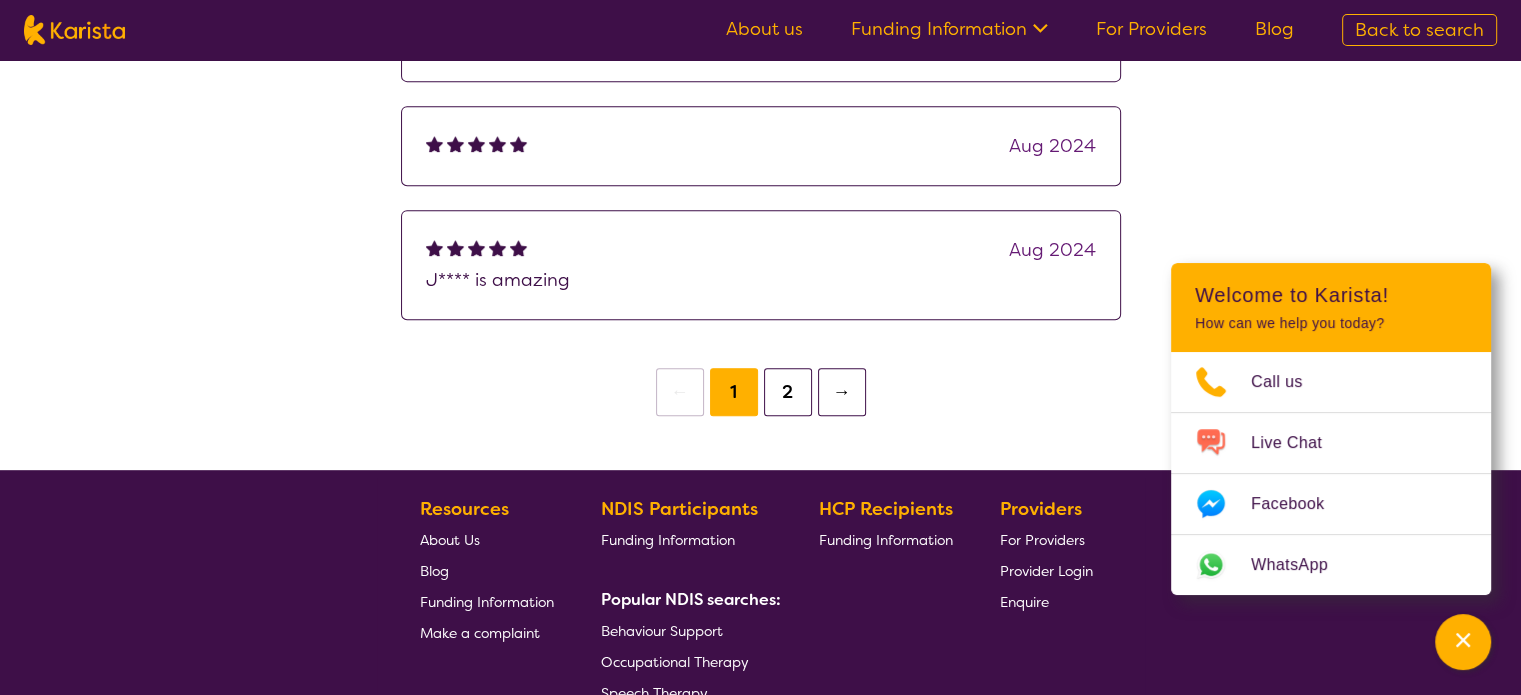 drag, startPoint x: 1048, startPoint y: 346, endPoint x: 1032, endPoint y: 336, distance: 18.867962 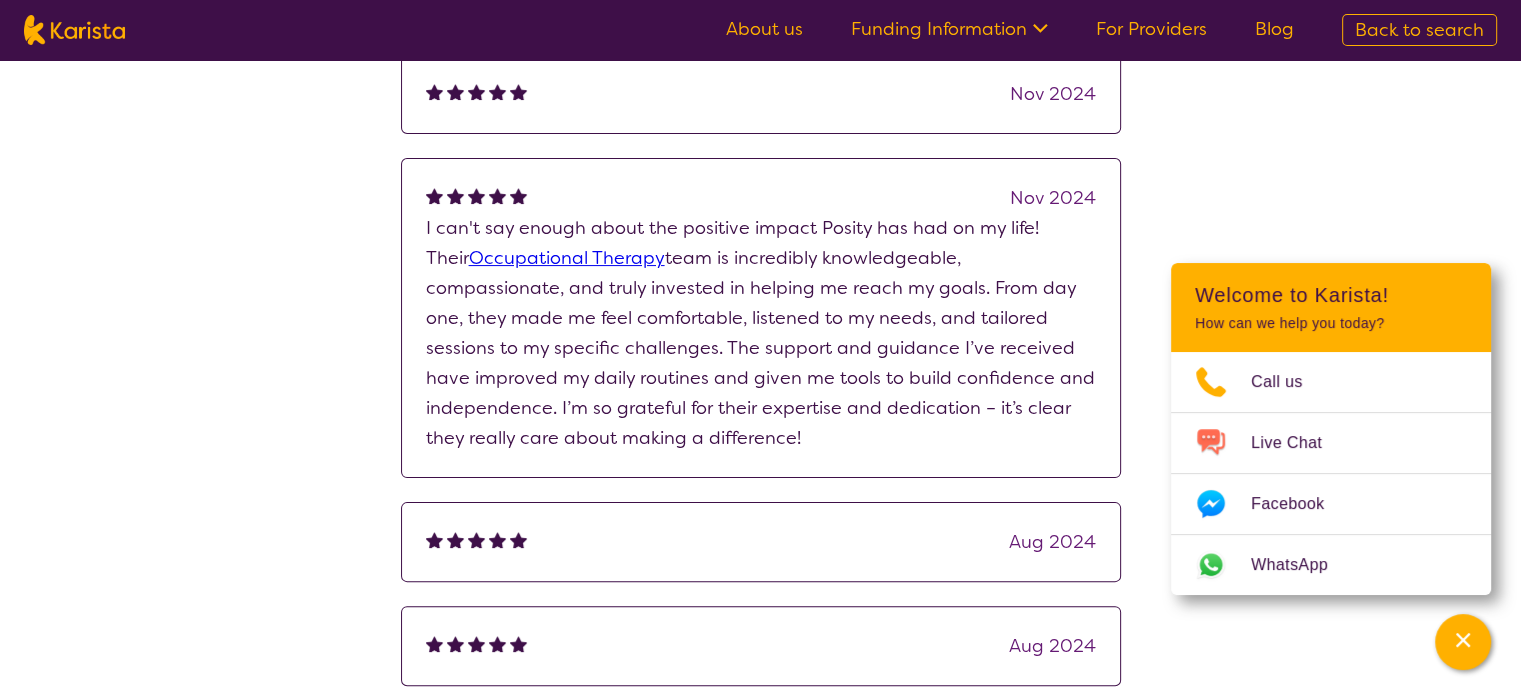 select on "by_score" 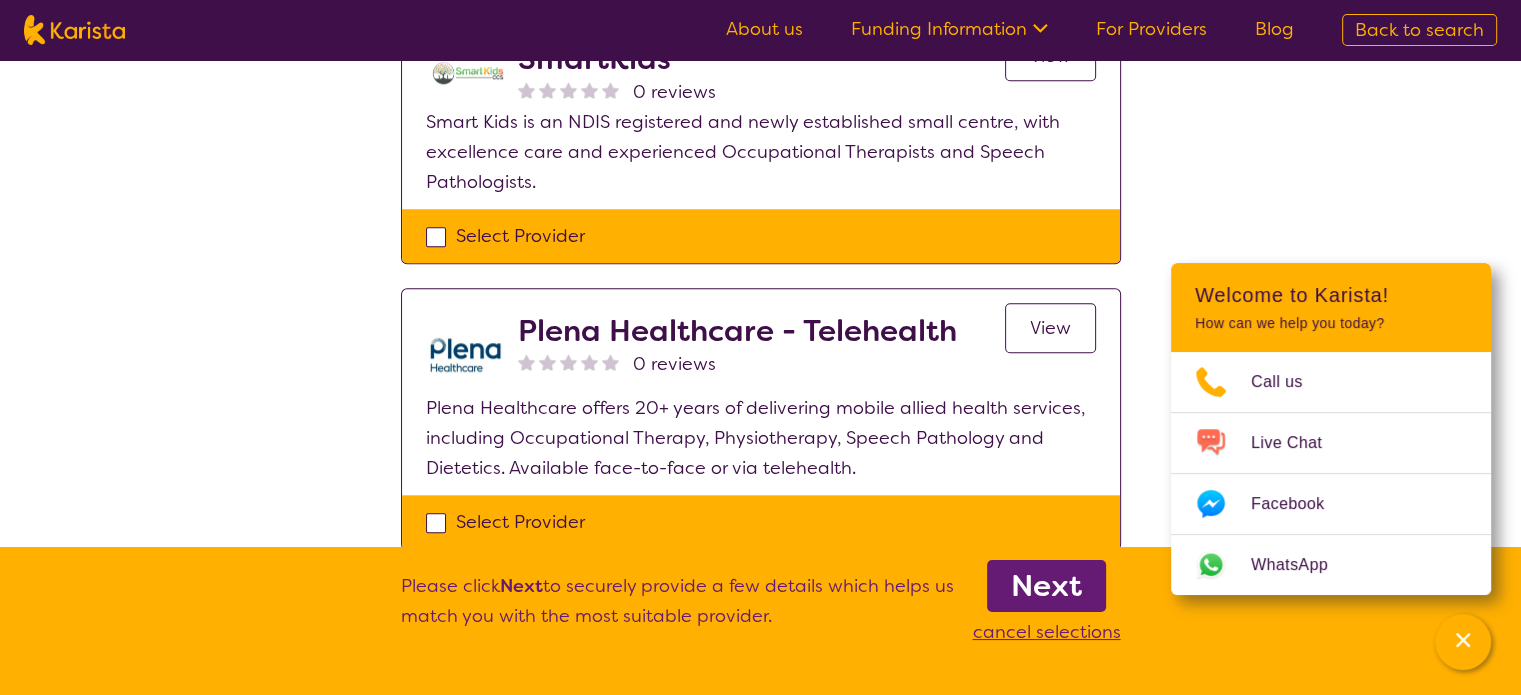 scroll, scrollTop: 2000, scrollLeft: 0, axis: vertical 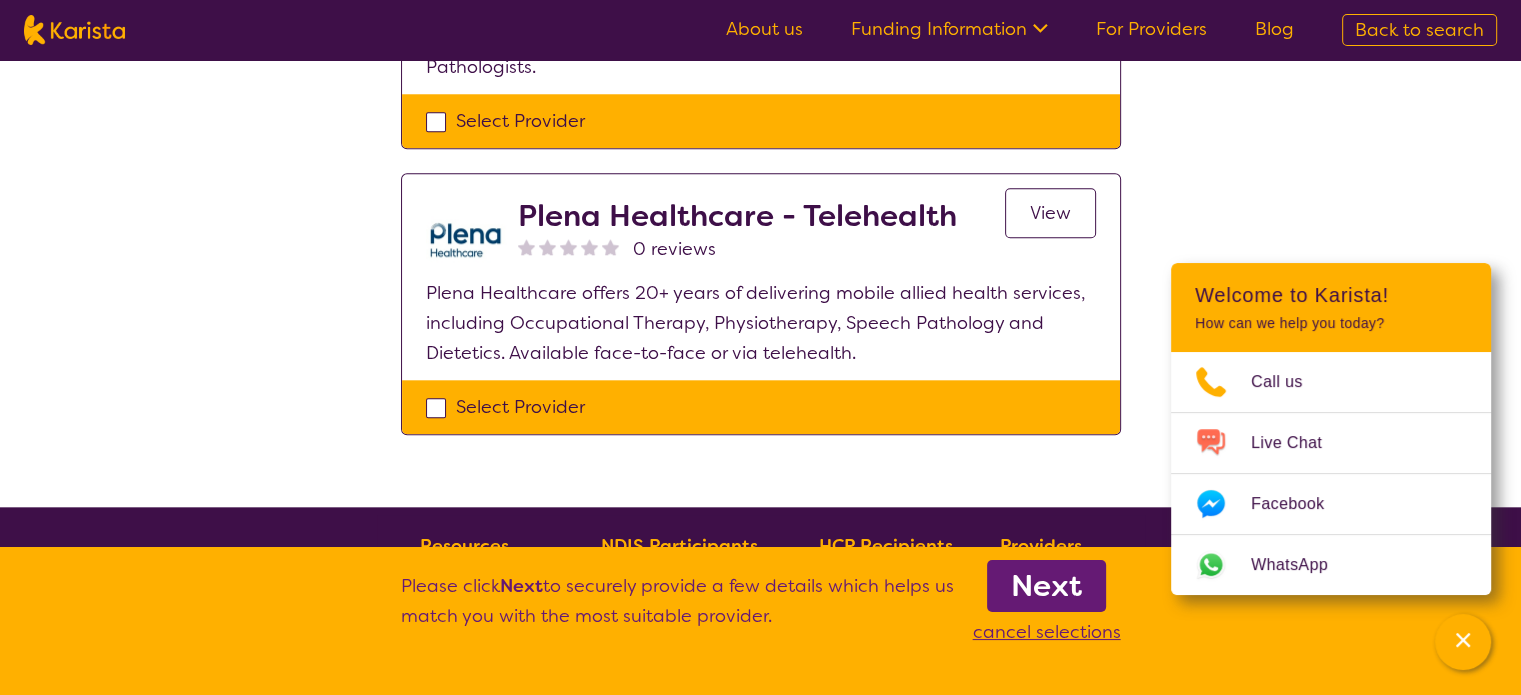 click on "Next" at bounding box center (1046, 586) 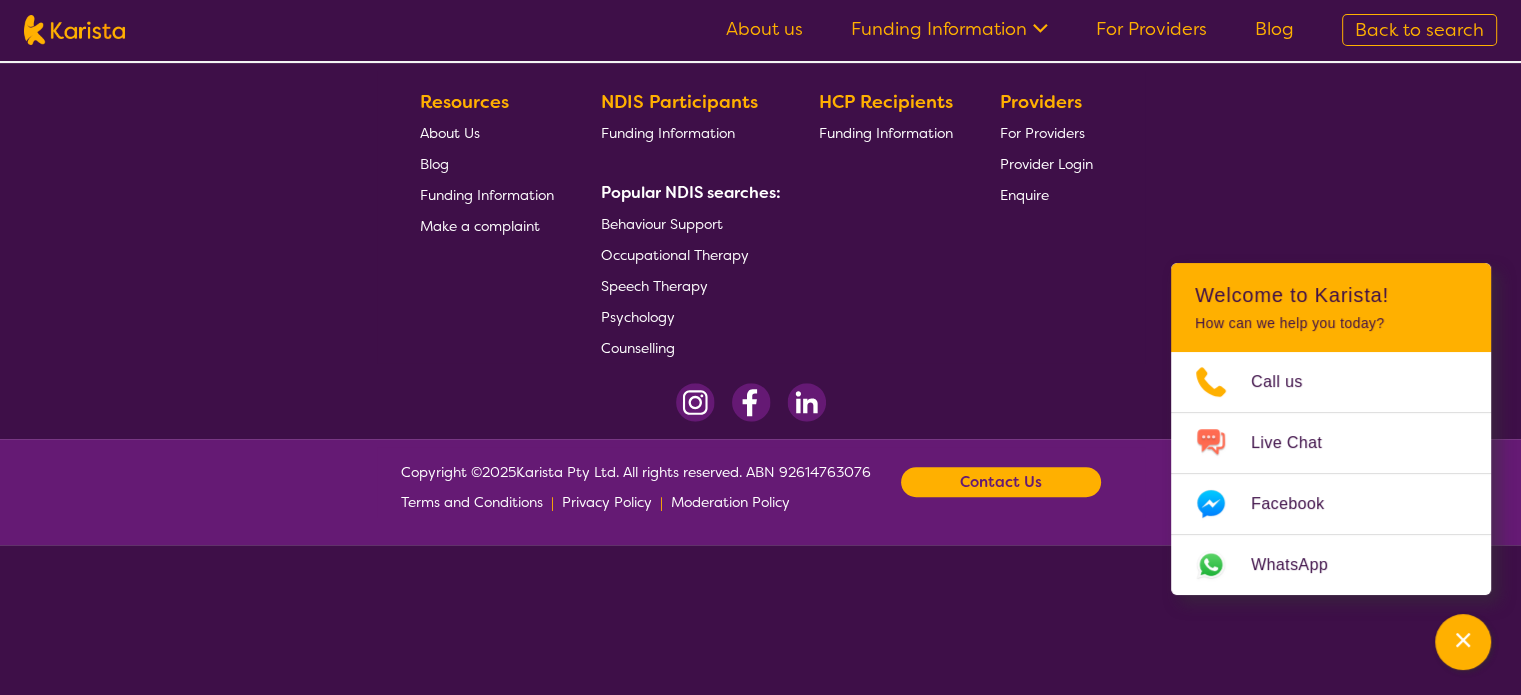 scroll, scrollTop: 0, scrollLeft: 0, axis: both 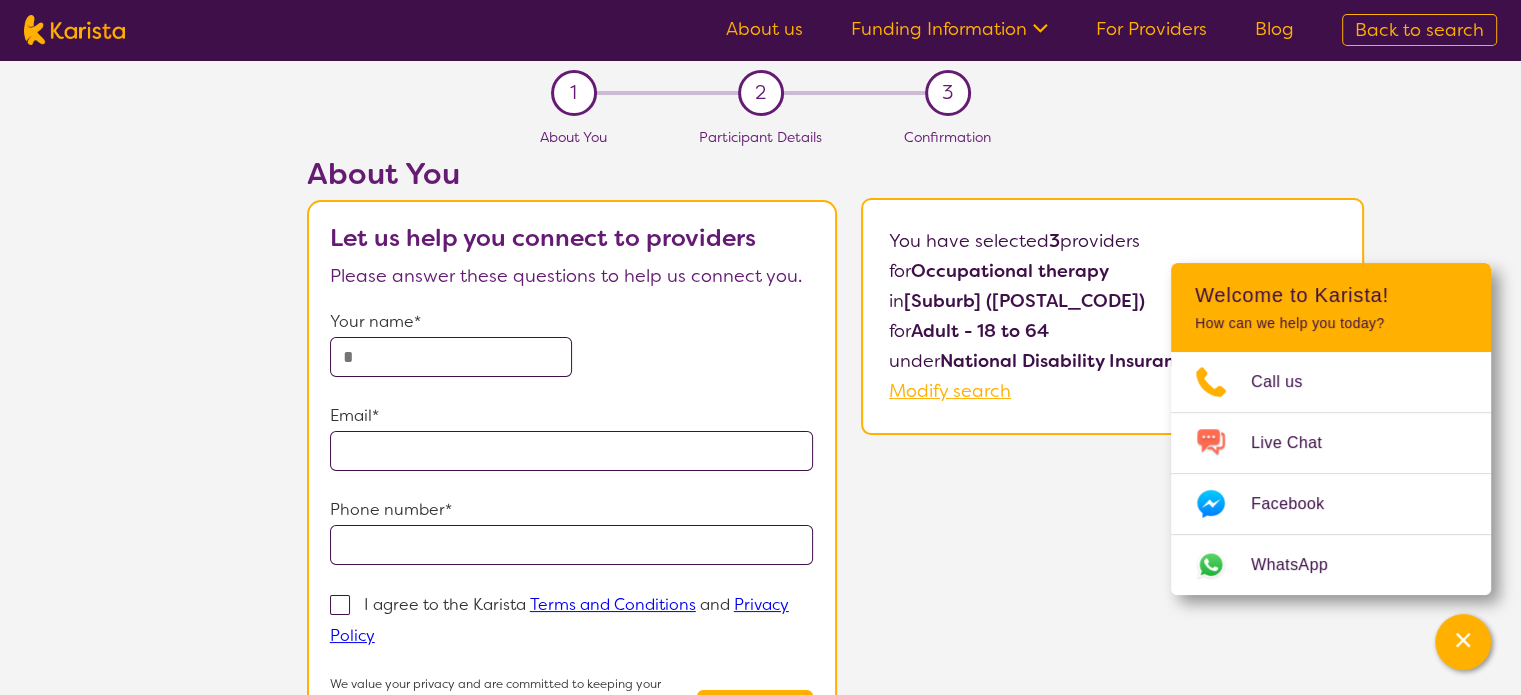 click at bounding box center (451, 357) 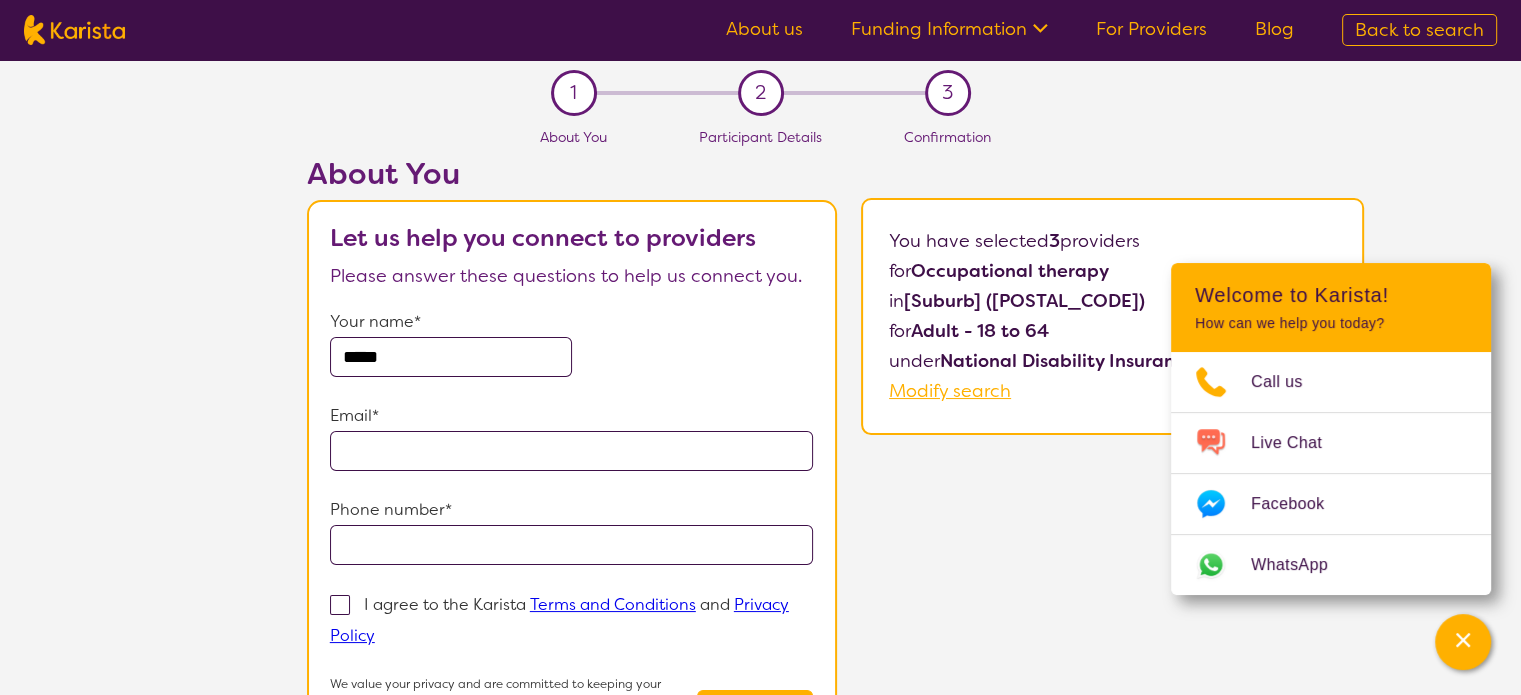 type on "*****" 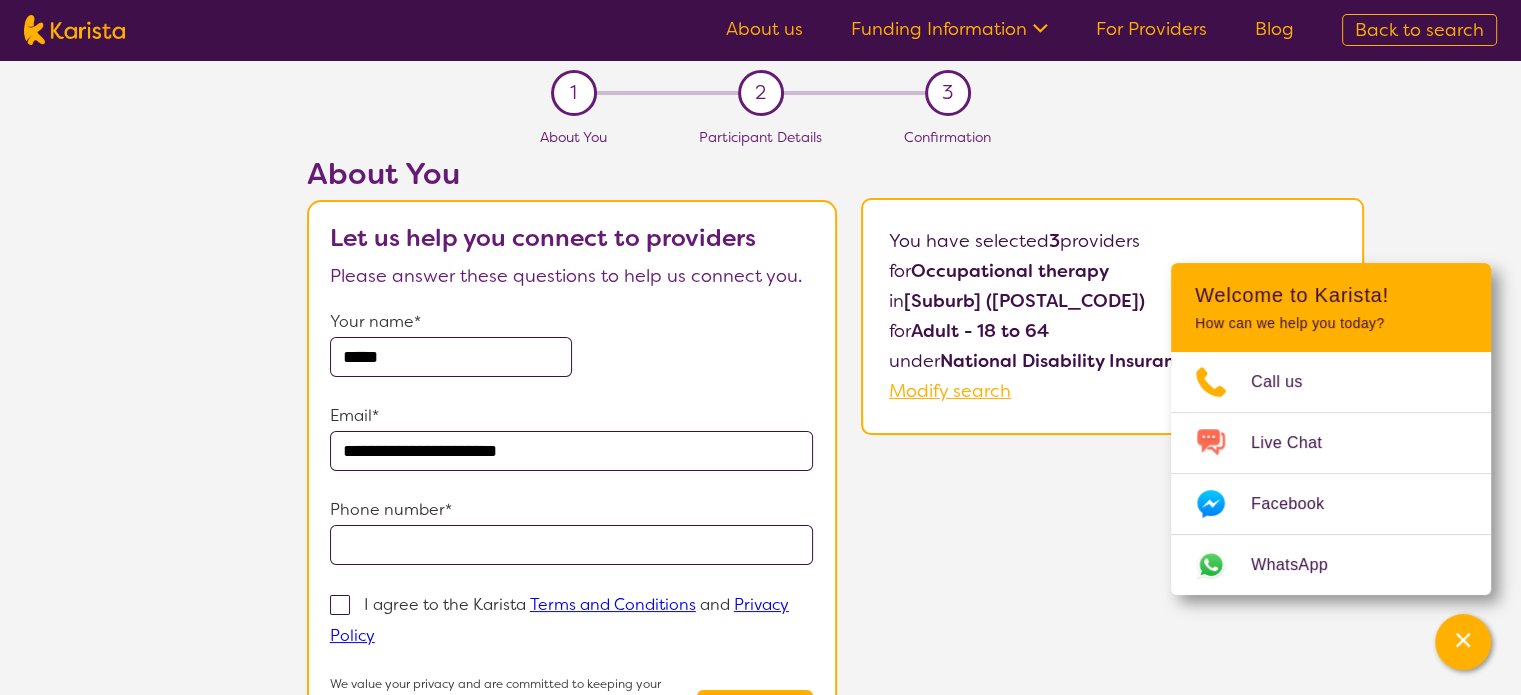 type on "**********" 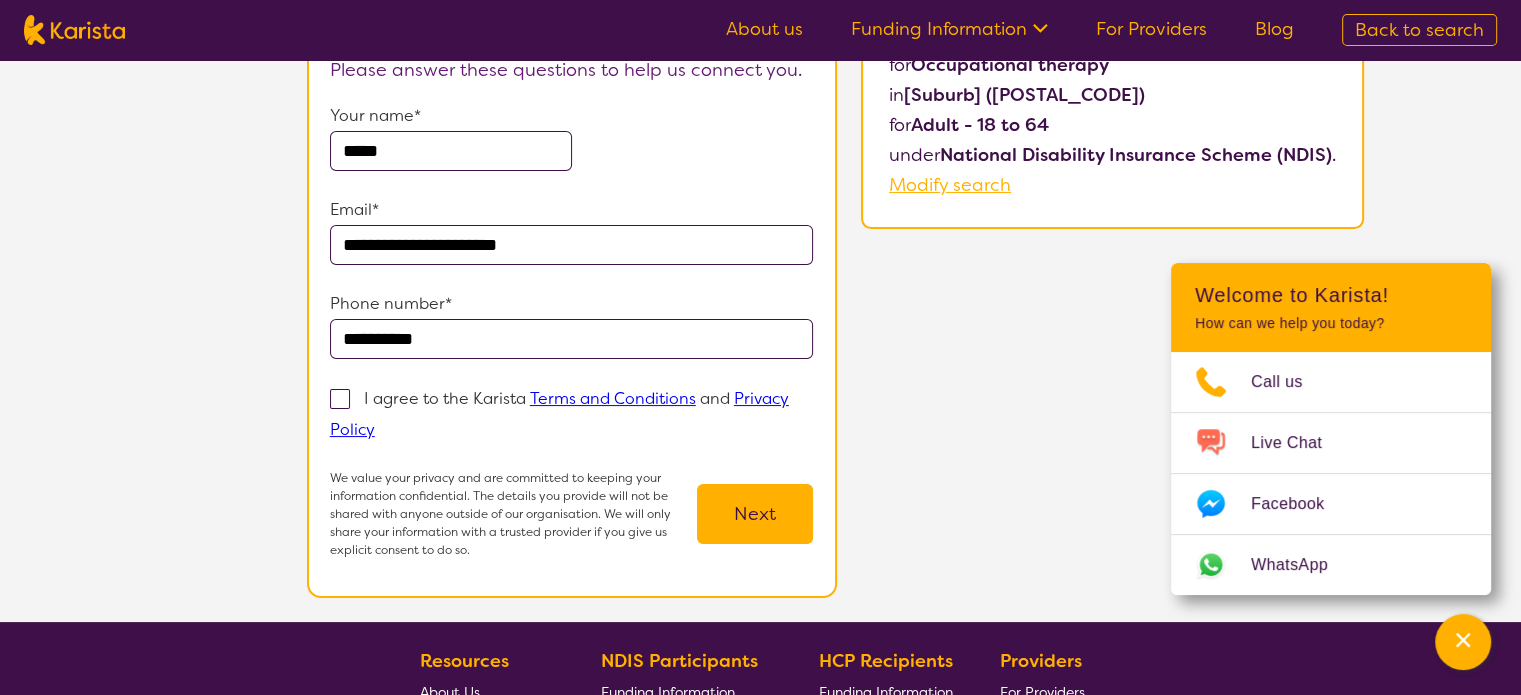 scroll, scrollTop: 211, scrollLeft: 0, axis: vertical 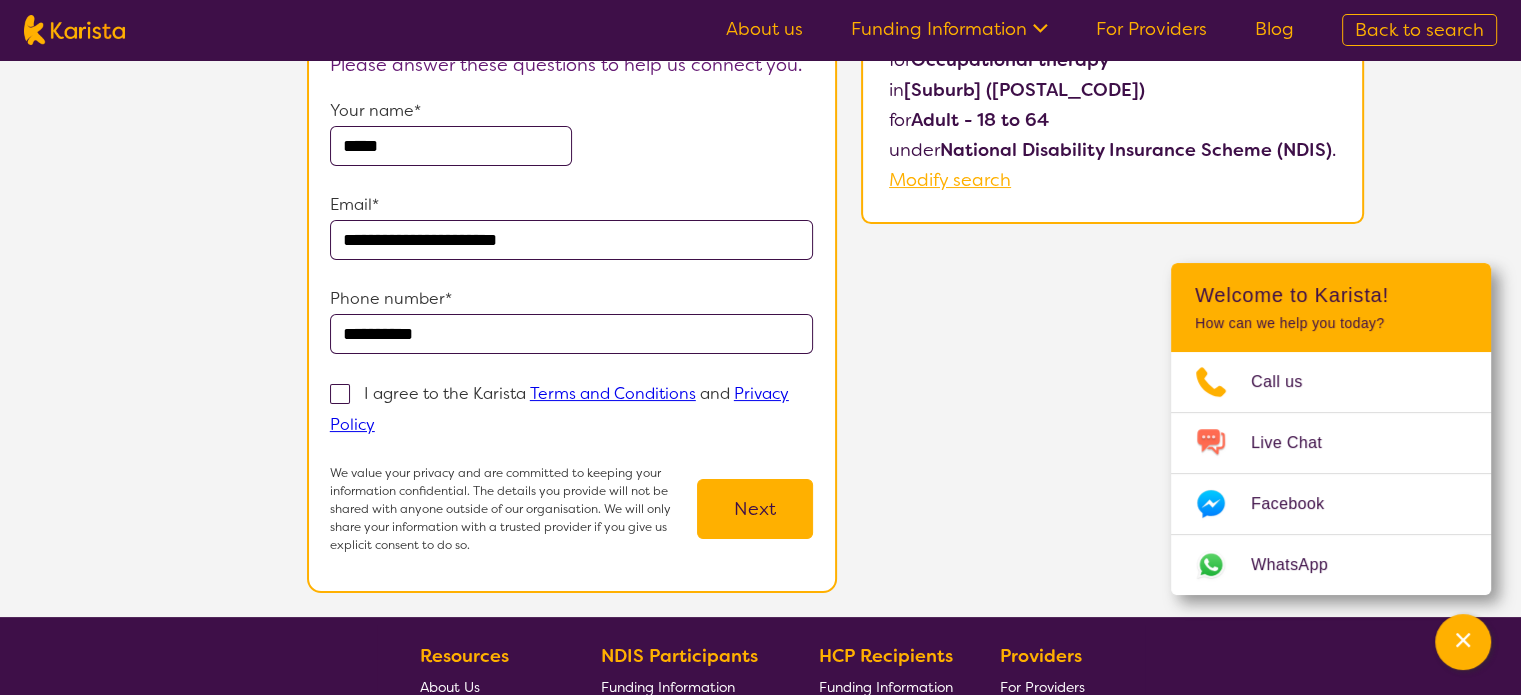 type on "**********" 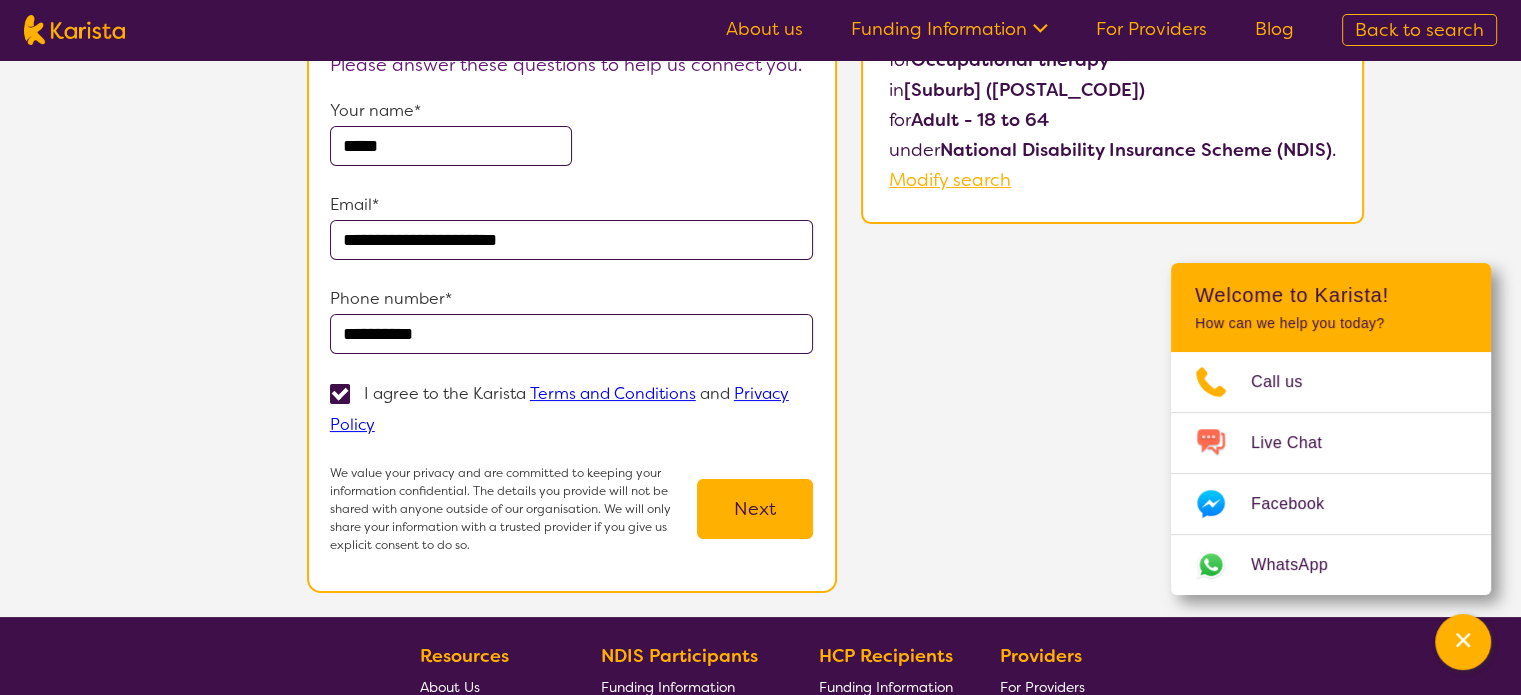 click on "Next" at bounding box center (755, 509) 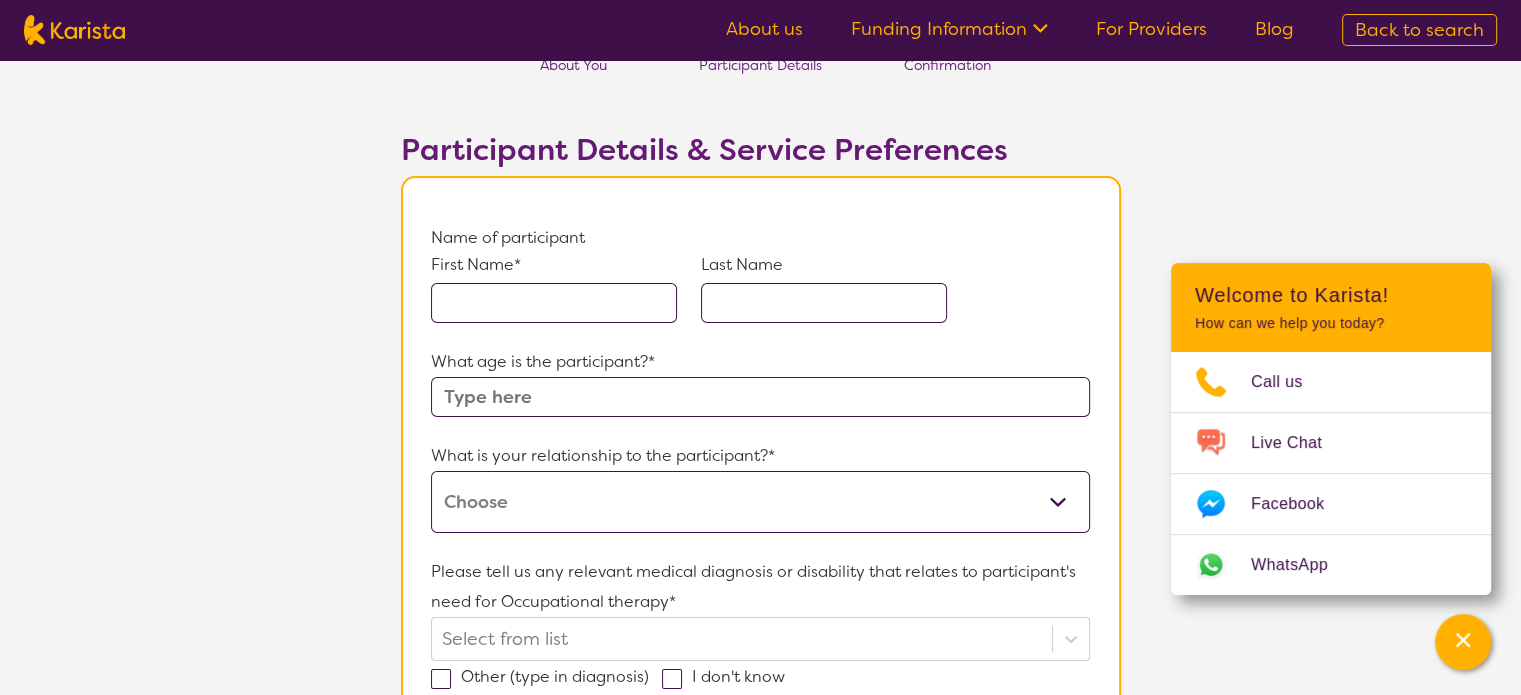 scroll, scrollTop: 172, scrollLeft: 0, axis: vertical 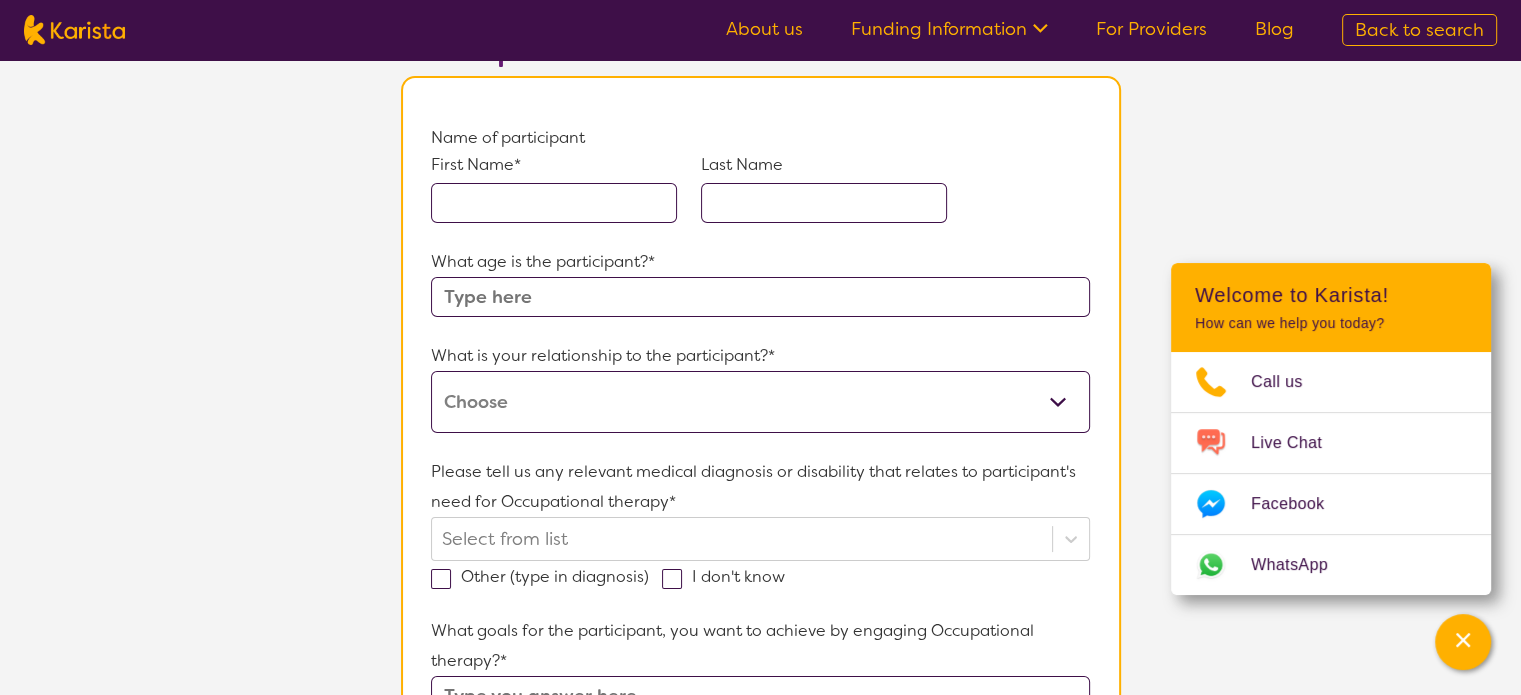 click at bounding box center (554, 203) 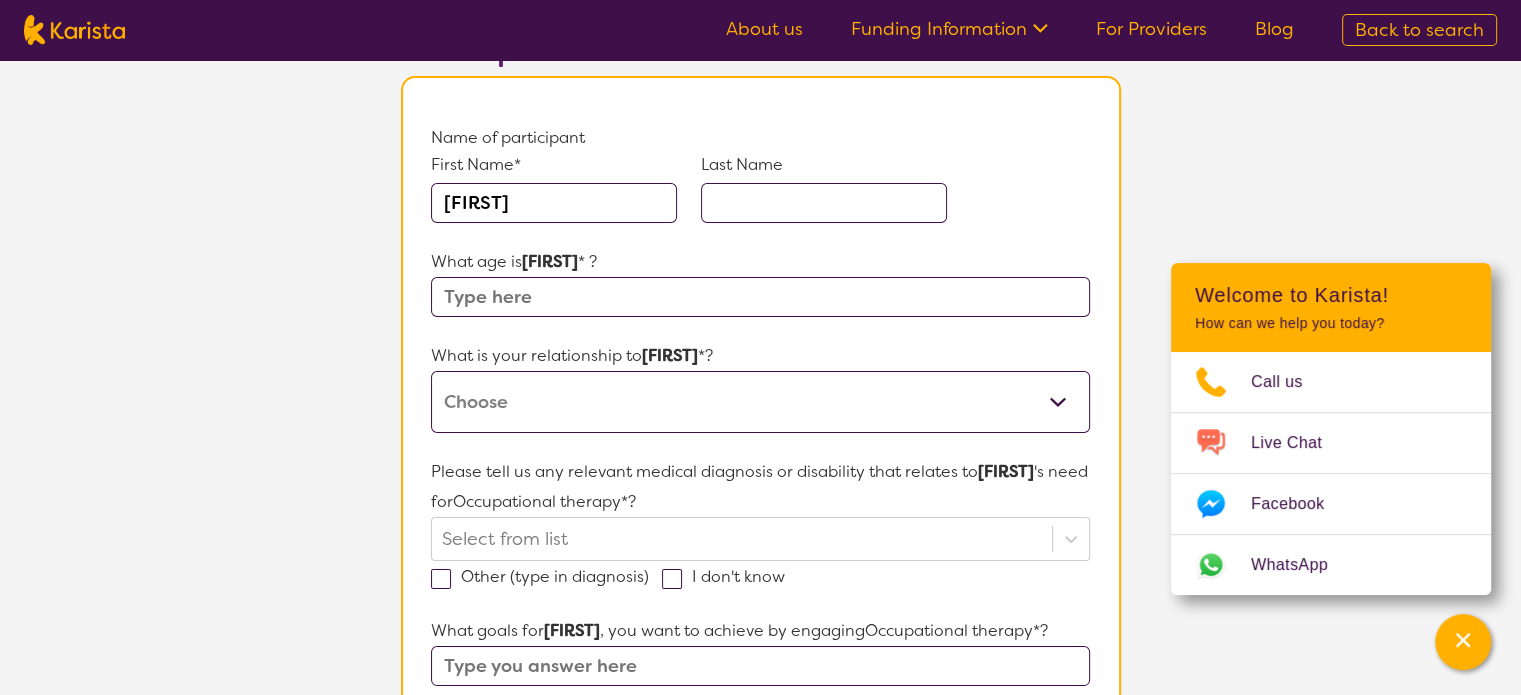 type on "[FIRST]" 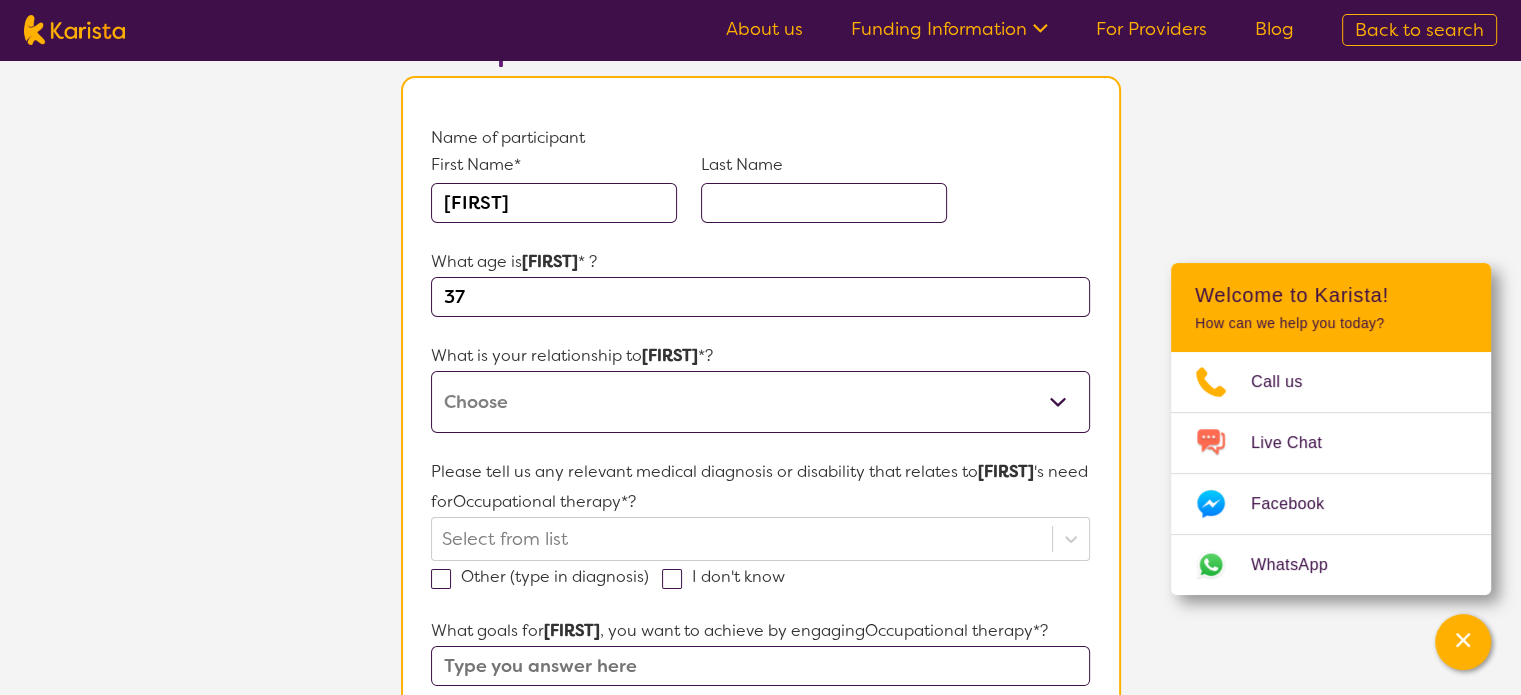 type on "37" 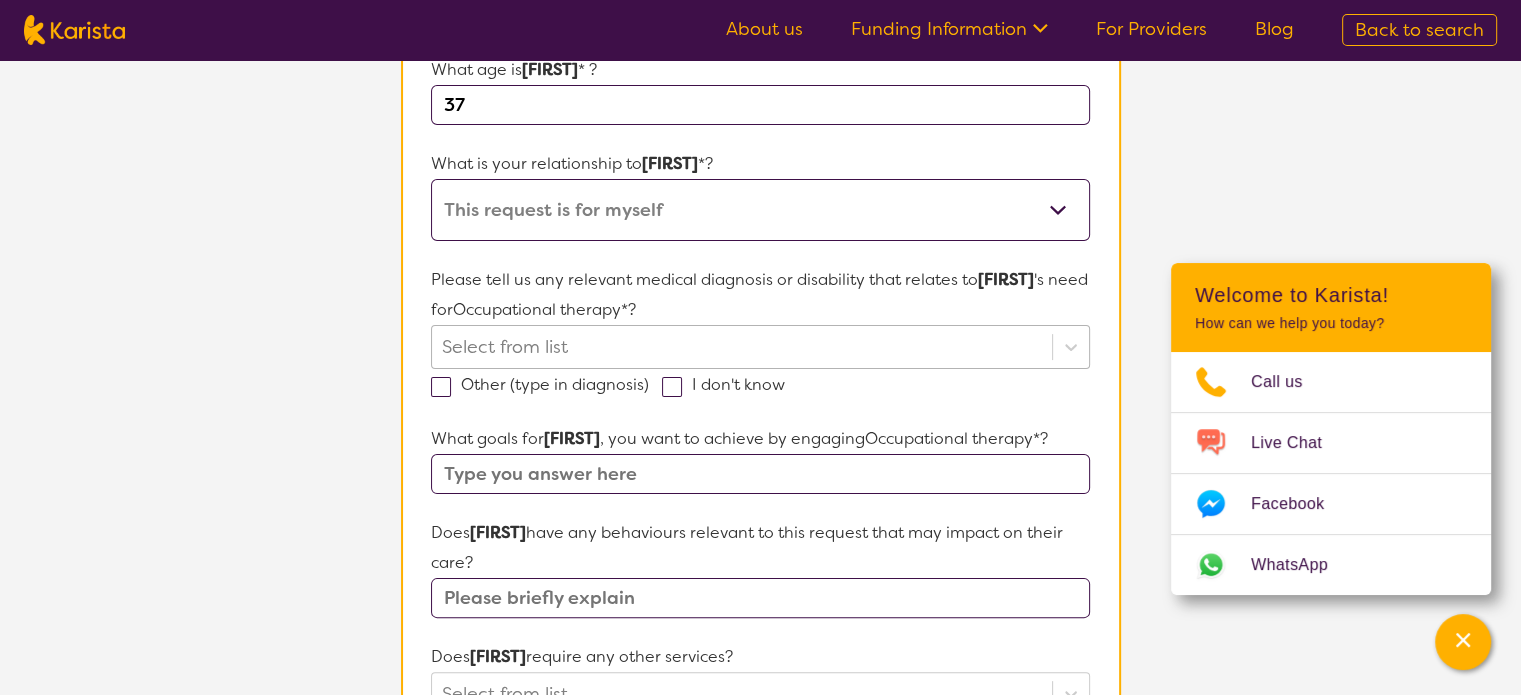 scroll, scrollTop: 412, scrollLeft: 0, axis: vertical 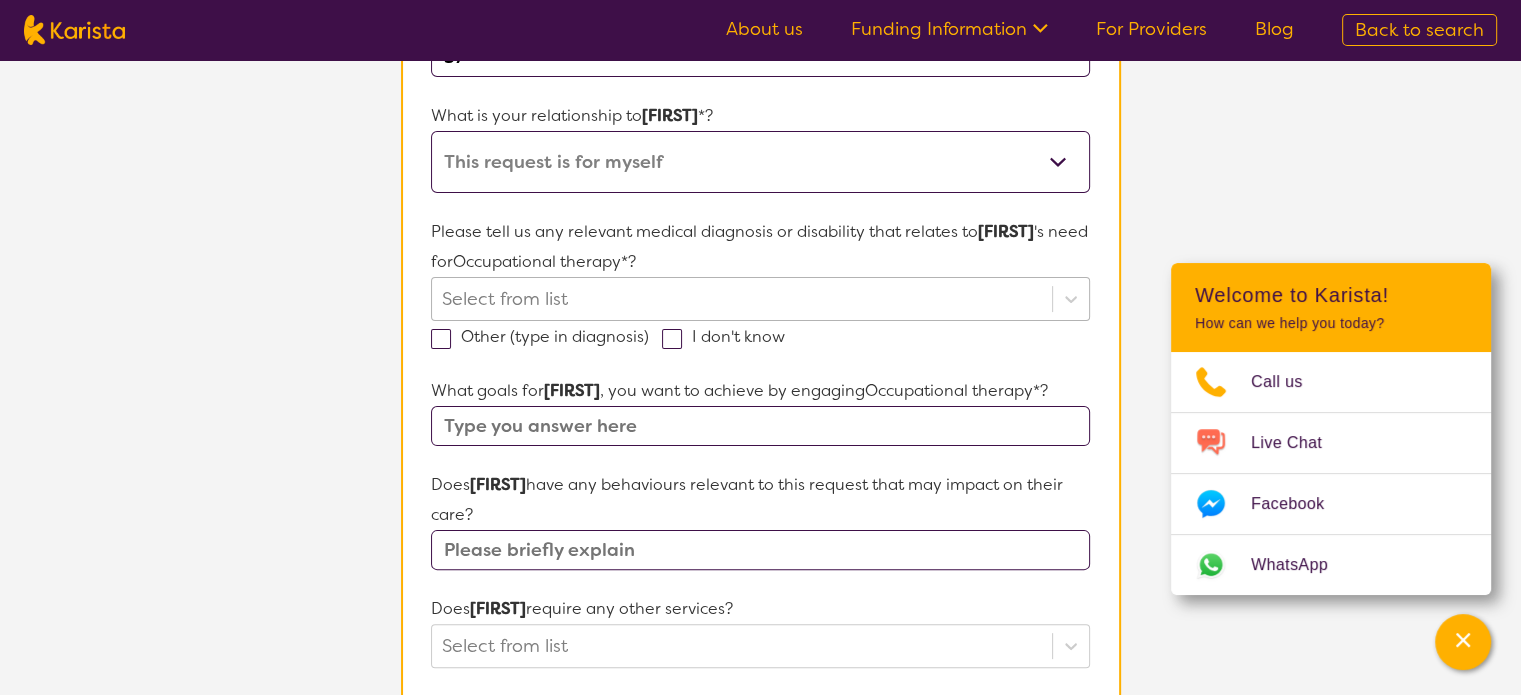 click at bounding box center (741, 299) 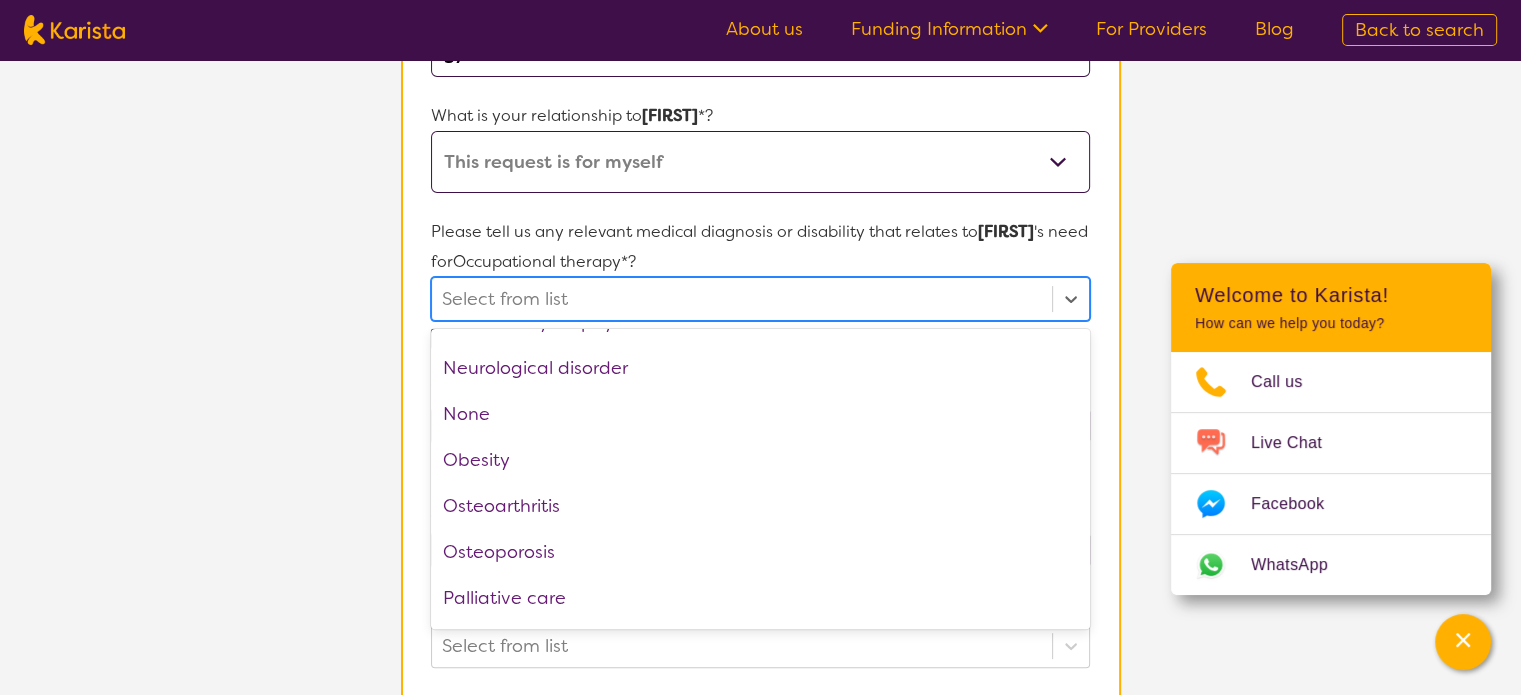 scroll, scrollTop: 2158, scrollLeft: 0, axis: vertical 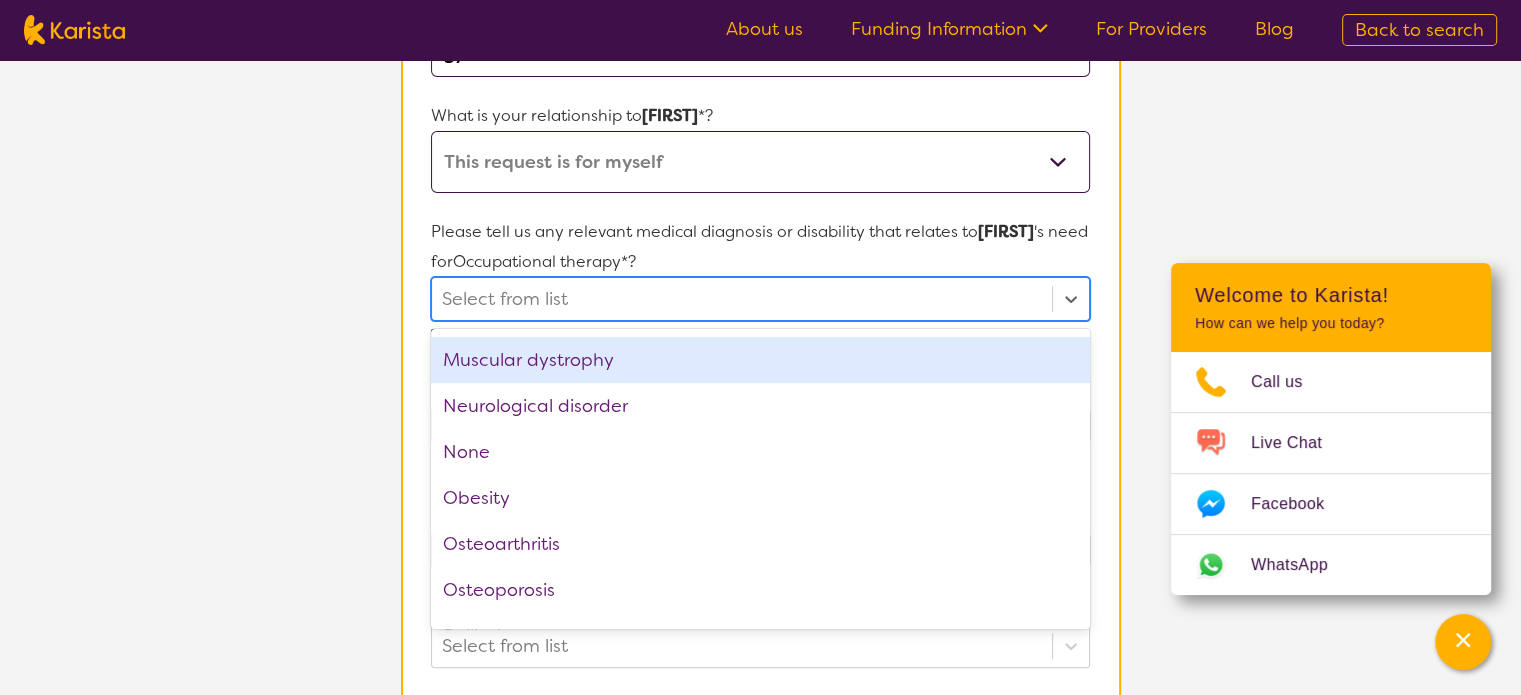 click on "Muscular dystrophy" at bounding box center [760, 360] 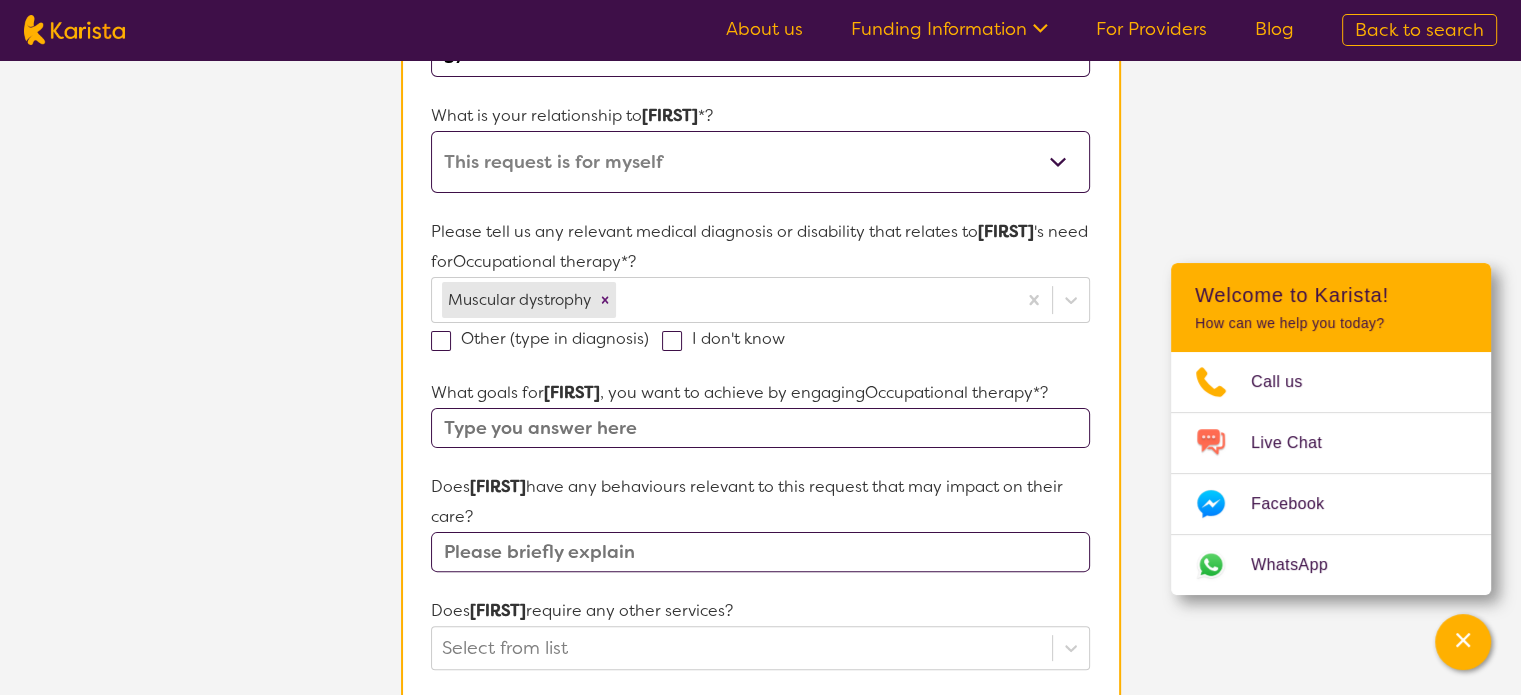 click on "Participant Details & Service Preferences Name of participant First Name* [FIRST] Last Name What age is [FIRST] * ? 37 What is your relationship to [FIRST] *? This request is for myself I am their parent I am their child I am their spouse/partner I am their carer I am their Support Coordinator I am their Local Area Coordinator I am their Child Safety Officer I am their Aged Care Case Worker Other Please tell us any relevant medical diagnosis or disability that relates to [FIRST] 's need for  Occupational therapy *? Muscular dystrophy Other (type in diagnosis) I don't know What goals for [FIRST] , you want to achieve by engaging  Occupational therapy *? Does [FIRST]  have any behaviours relevant to this request that may impact on their care? Does [FIRST]  require any other services? Select from list Is there anything else specific to [FIRST] 's needs that you think is important that has not been covered in these questions? How is [FIRST] 's NDIS plan managed?* [FIRST]" at bounding box center [760, 515] 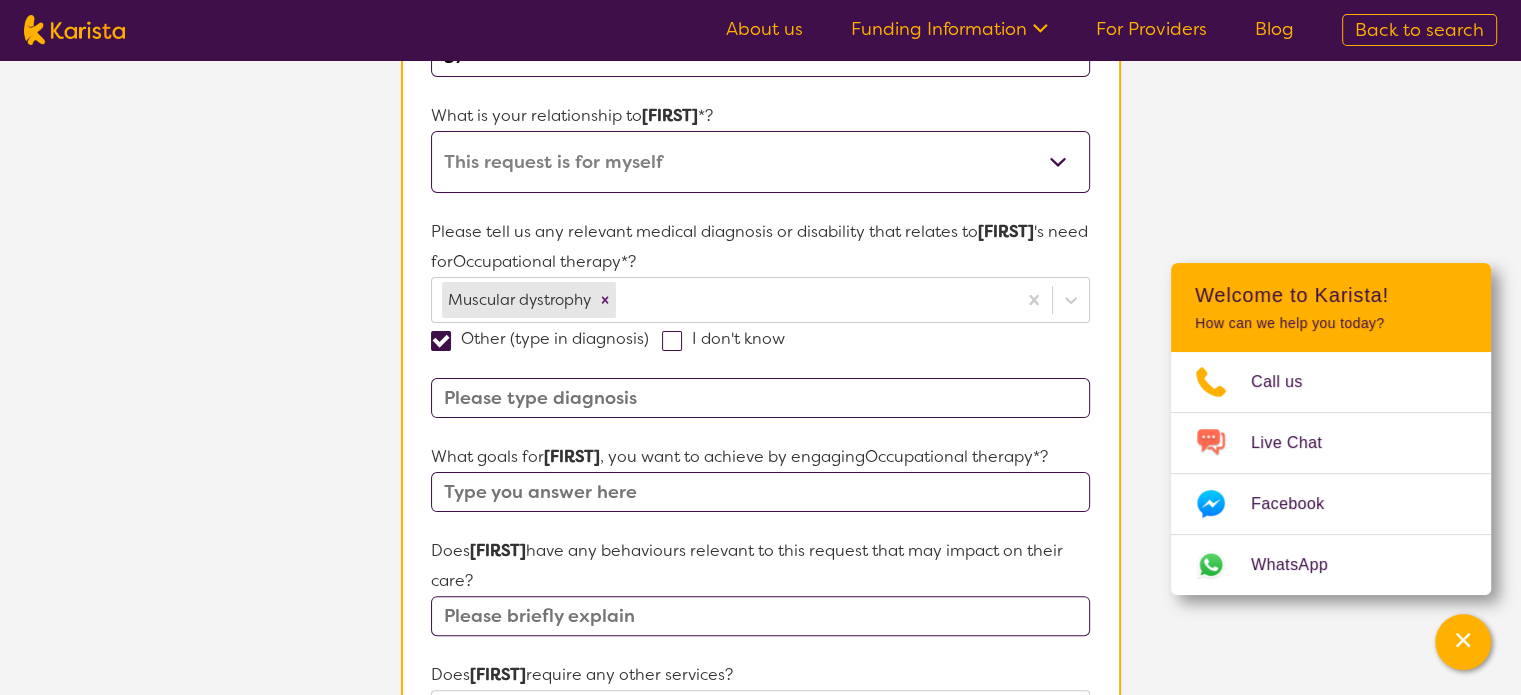 click at bounding box center [760, 398] 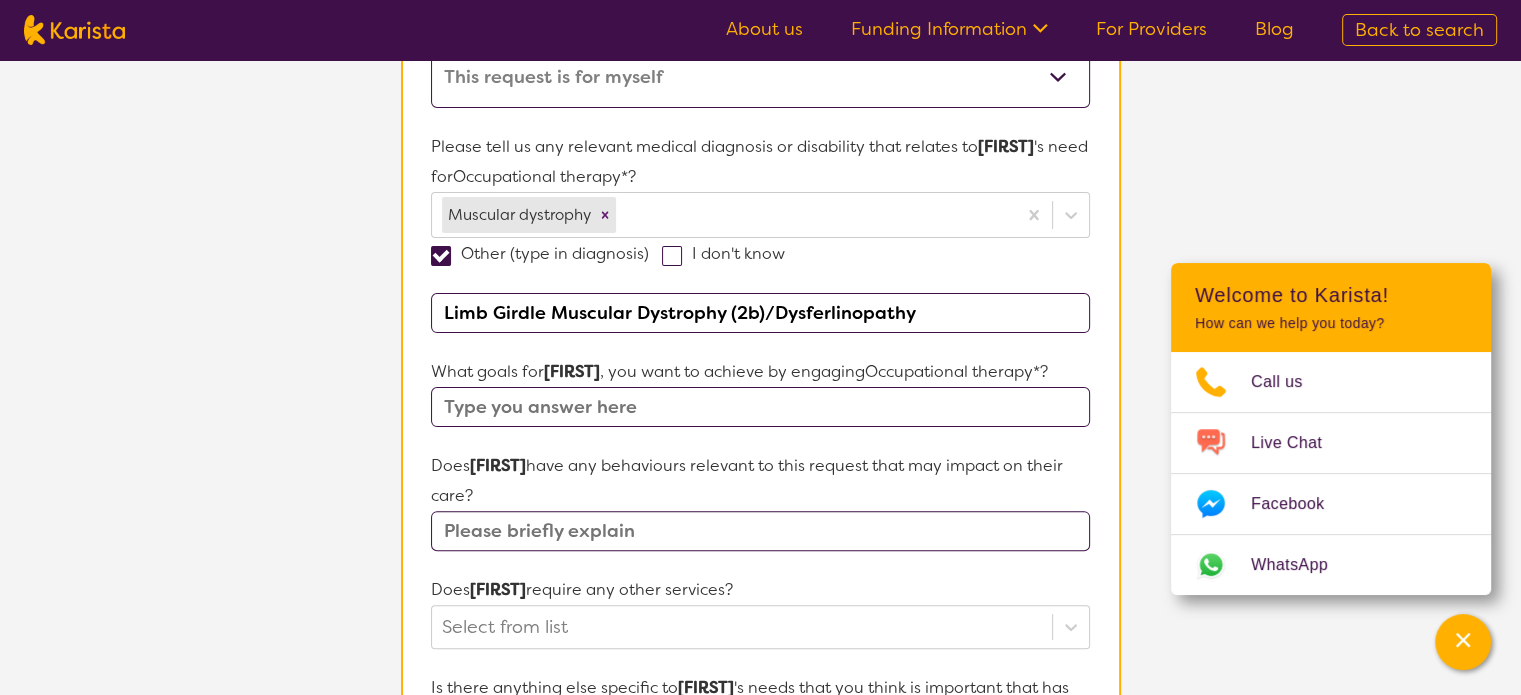scroll, scrollTop: 612, scrollLeft: 0, axis: vertical 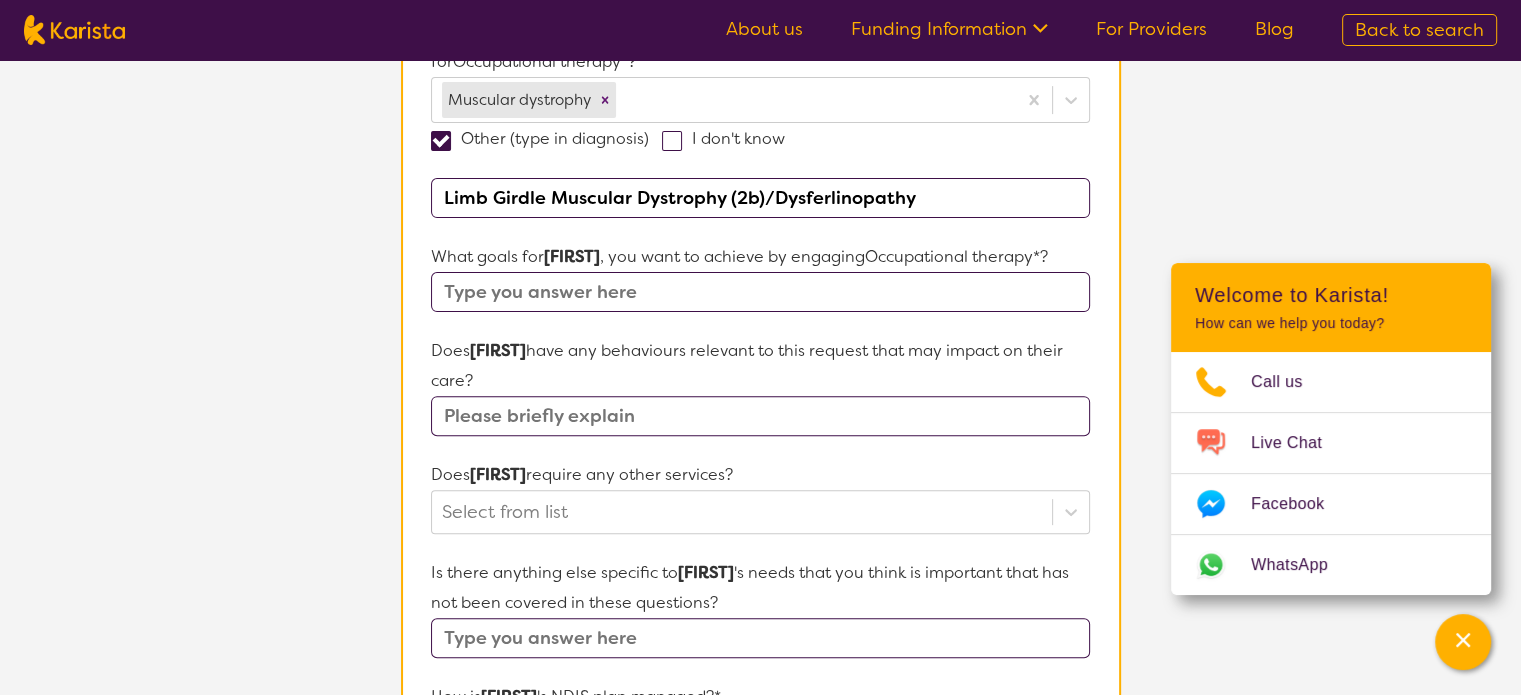 type on "Limb Girdle Muscular Dystrophy (2b)/Dysferlinopathy" 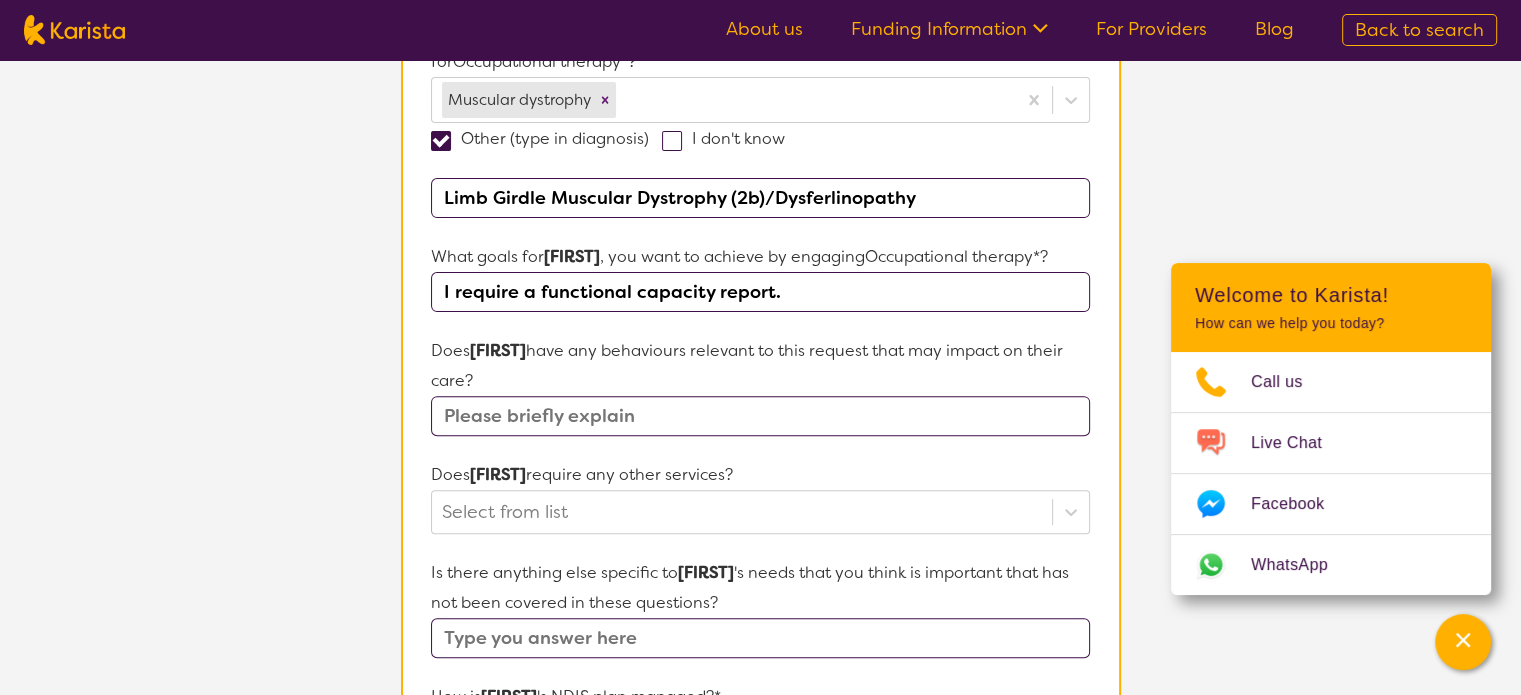 click at bounding box center (760, 416) 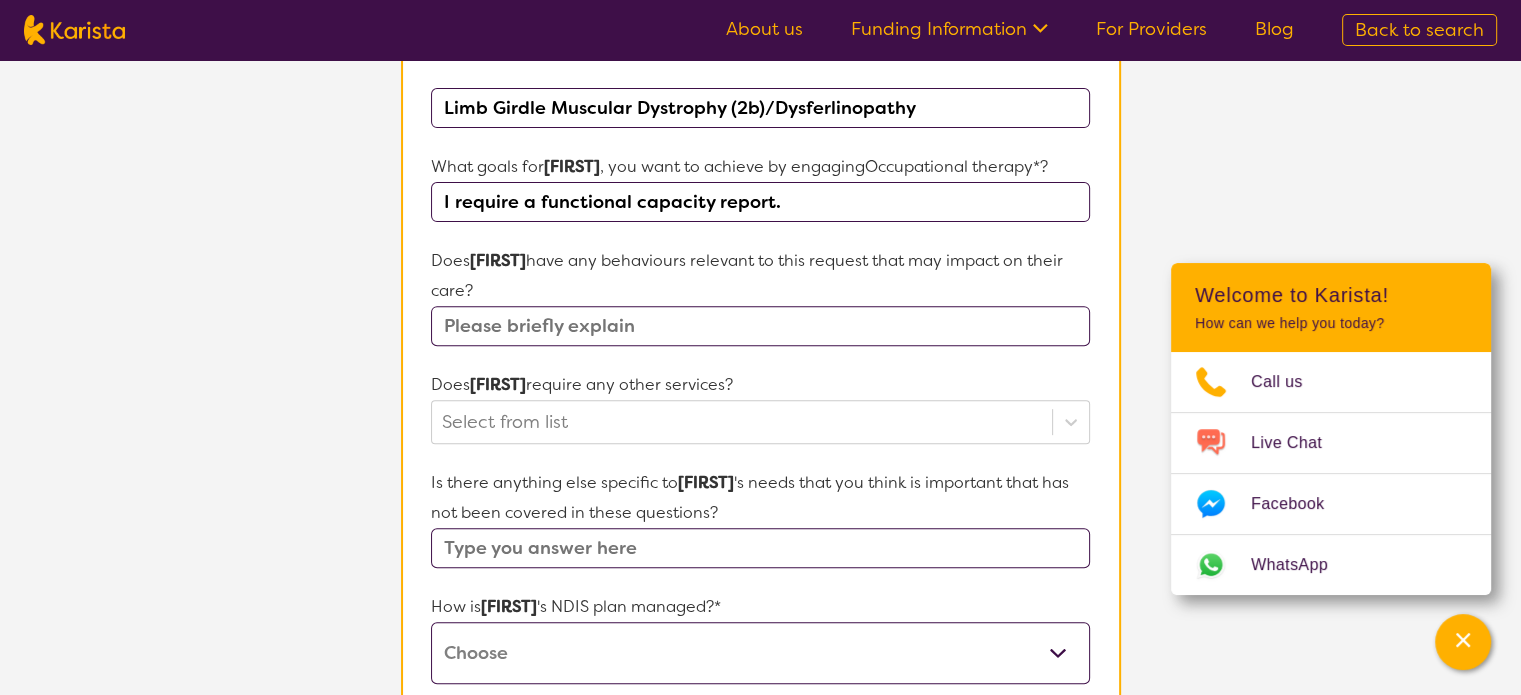 scroll, scrollTop: 712, scrollLeft: 0, axis: vertical 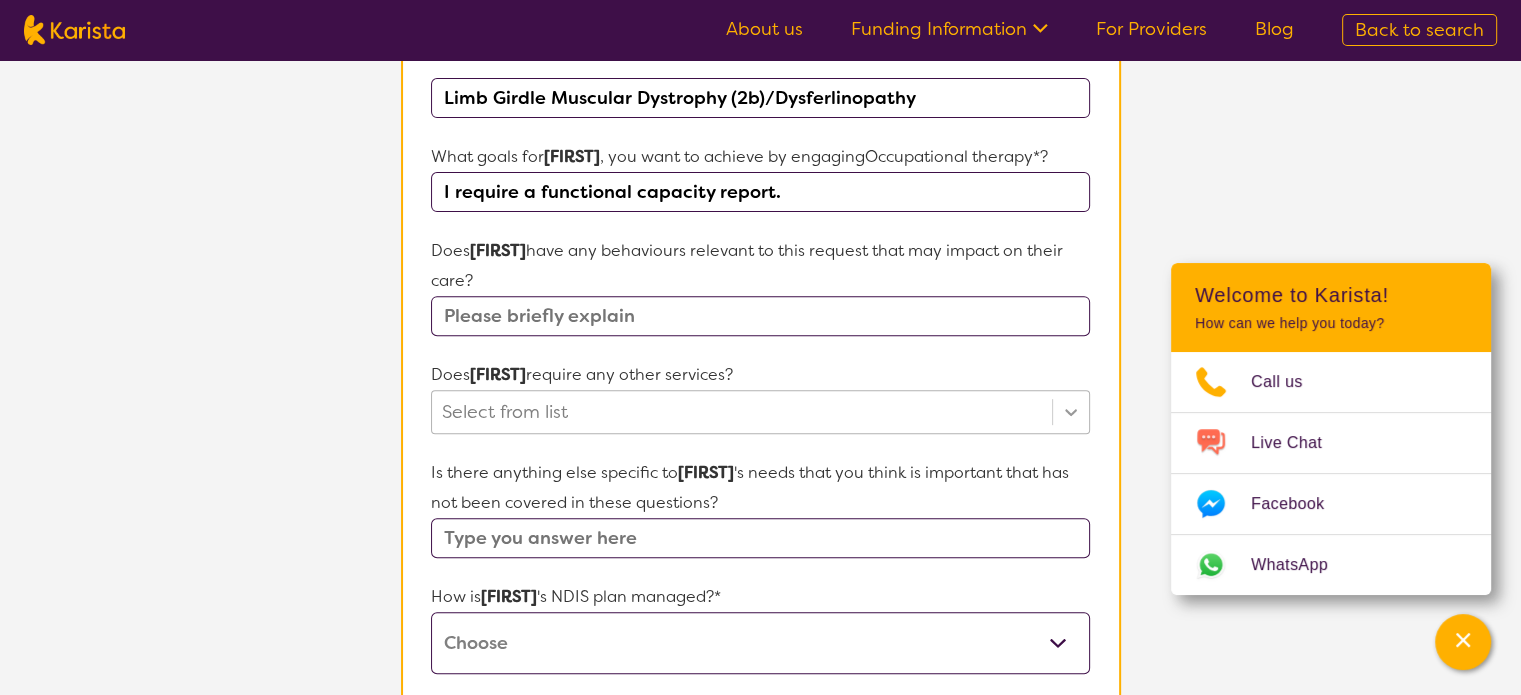click on "Select from list" at bounding box center [760, 412] 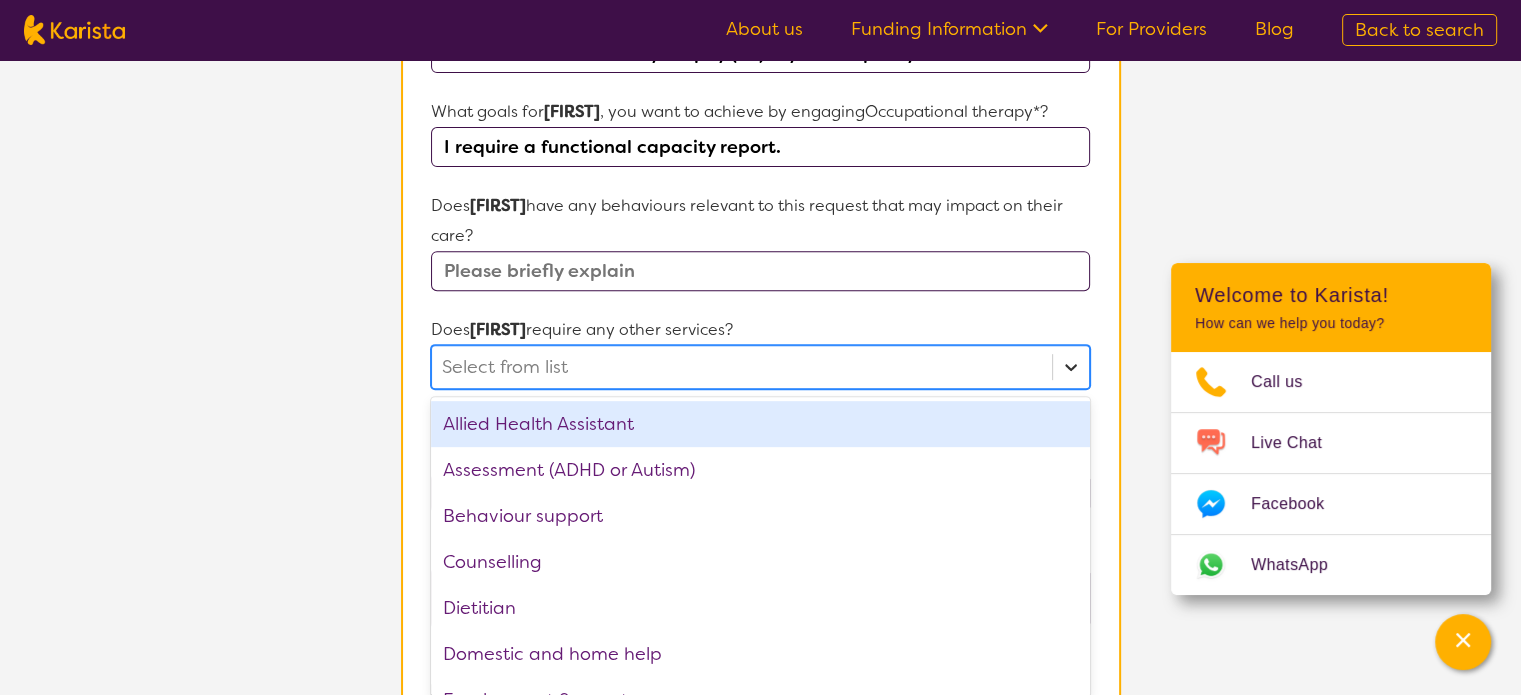 scroll, scrollTop: 764, scrollLeft: 0, axis: vertical 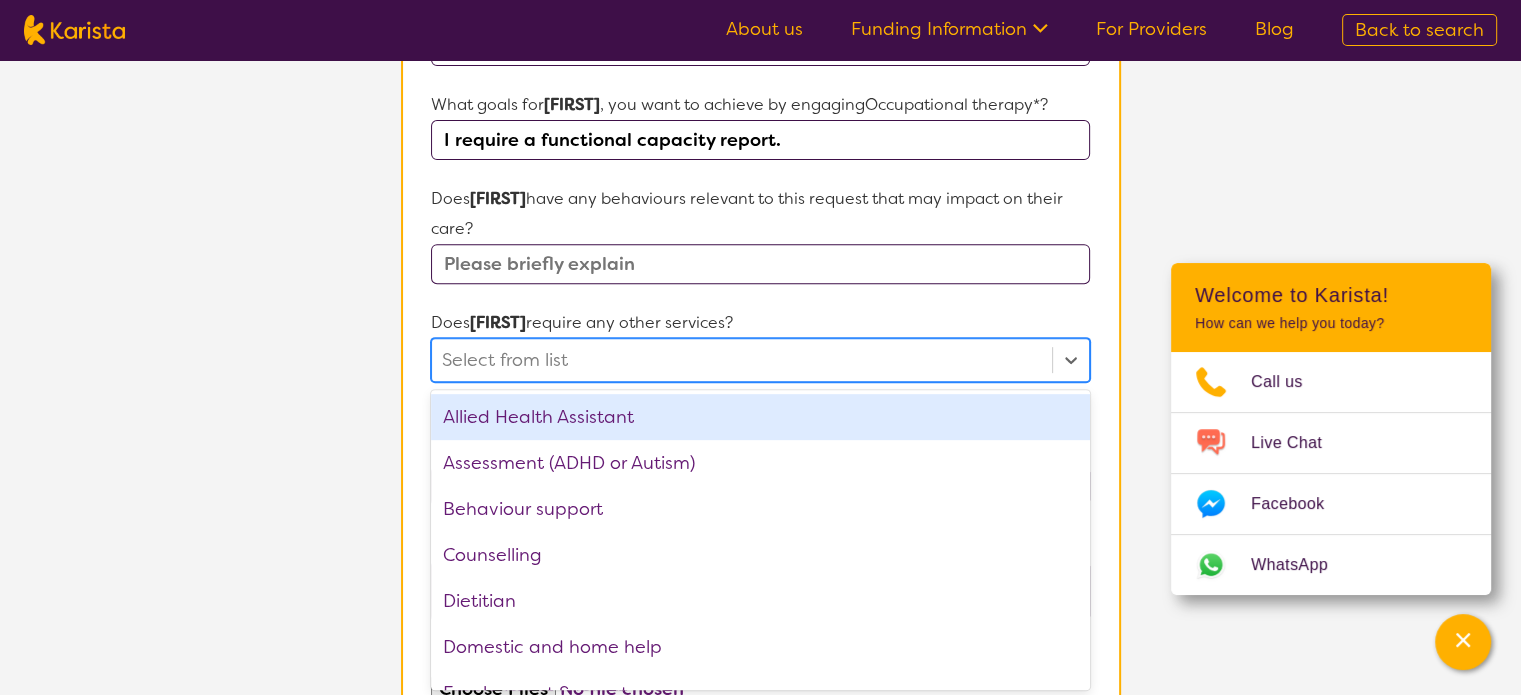 click on "Name of participant First Name* [FIRST] Last Name What age is [FIRST] * ? 37 What is your relationship to [FIRST] *? This request is for myself I am their parent I am their child I am their spouse/partner I am their carer I am their Support Coordinator I am their Local Area Coordinator I am their Child Safety Officer I am their Aged Care Case Worker Other Please tell us any relevant medical diagnosis or disability that relates to [FIRST] 's need for  Occupational therapy *? Muscular dystrophy Other (type in diagnosis) I don't know Limb Girdle Muscular Dystrophy (2b)/Dysferlinopathy What goals for [FIRST] , you want to achieve by engaging  Occupational therapy *? I require a functional capacity report. Does [FIRST]  have any behaviours relevant to this request that may impact on their care? Does [FIRST]  require any other services? Select from list Allied Health Assistant Assessment (ADHD or Autism) Behaviour support Counselling Dietitian Domestic and home help Employment Support Exercise physiology Key Worker Respite" at bounding box center [761, 253] 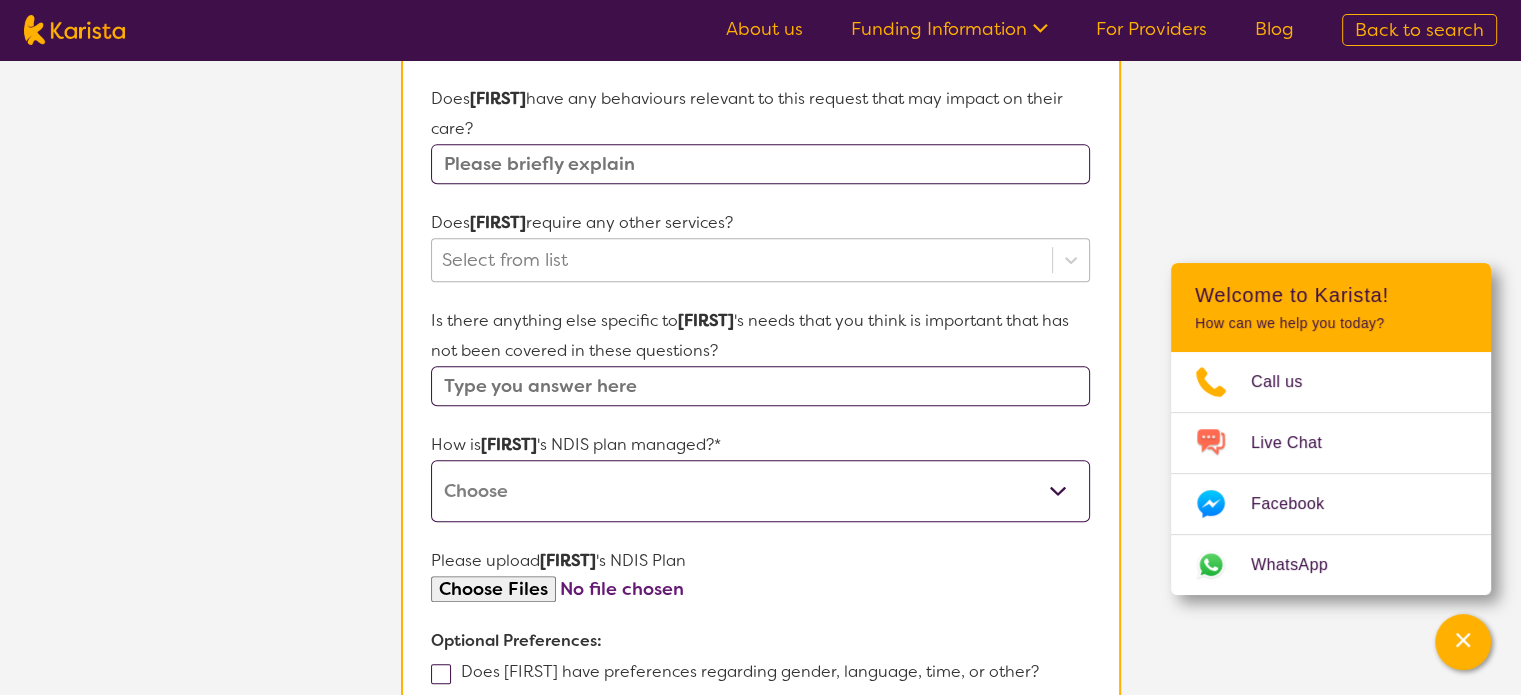scroll, scrollTop: 764, scrollLeft: 0, axis: vertical 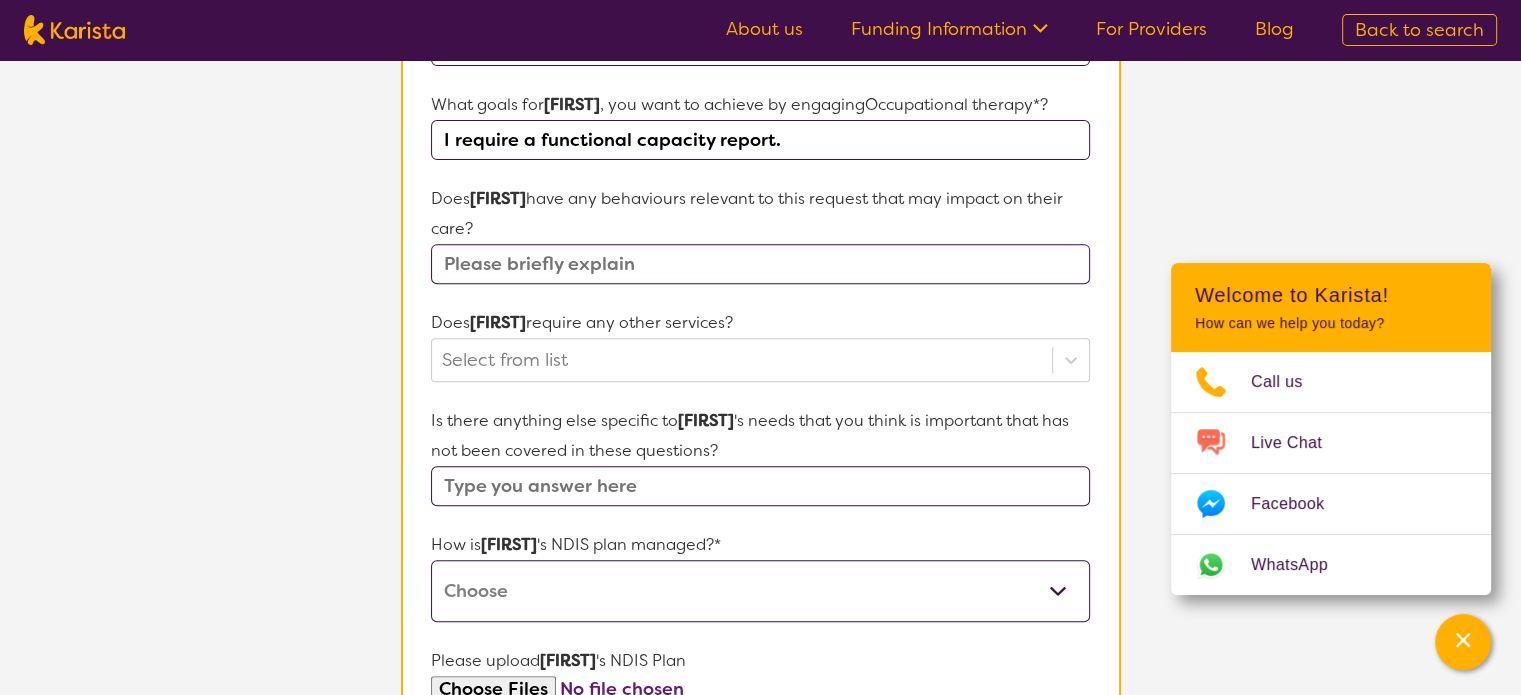 click on "I require a functional capacity report." at bounding box center [760, 140] 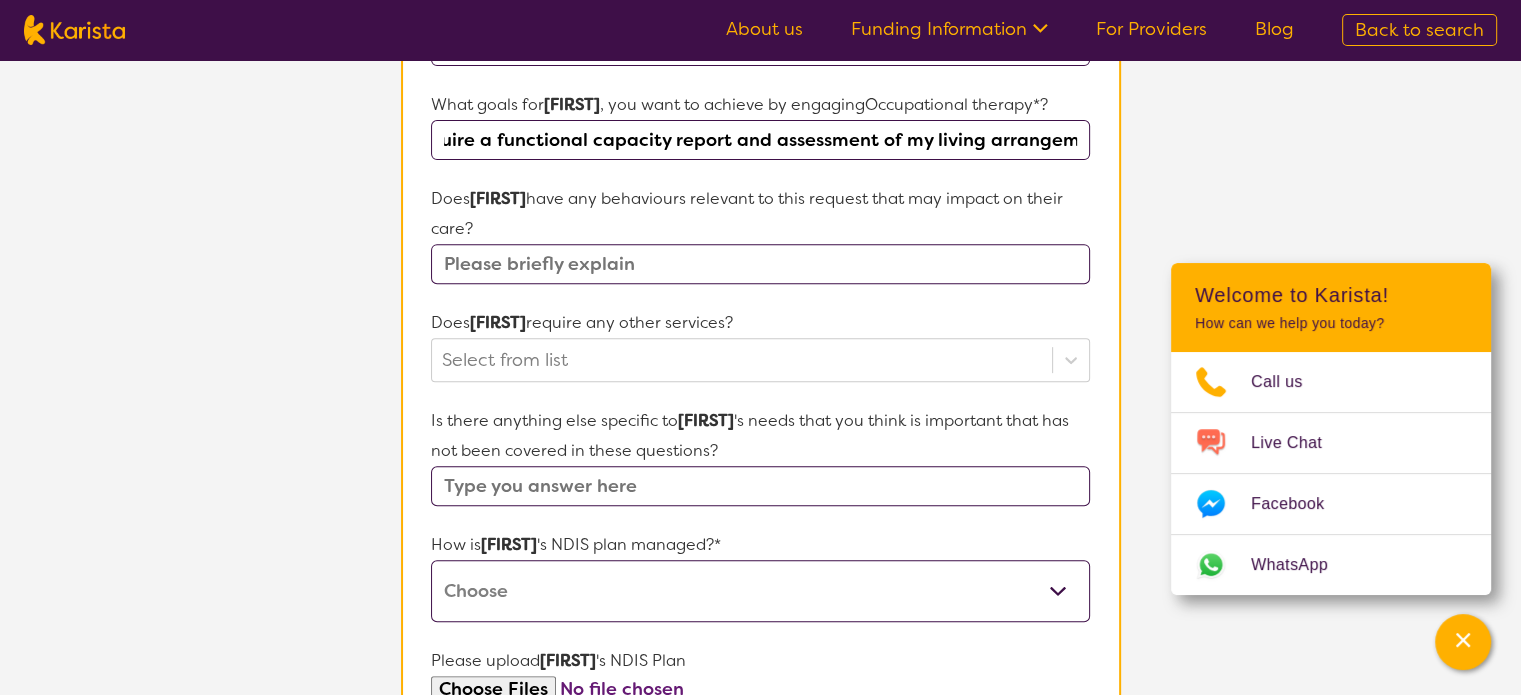 scroll, scrollTop: 0, scrollLeft: 63, axis: horizontal 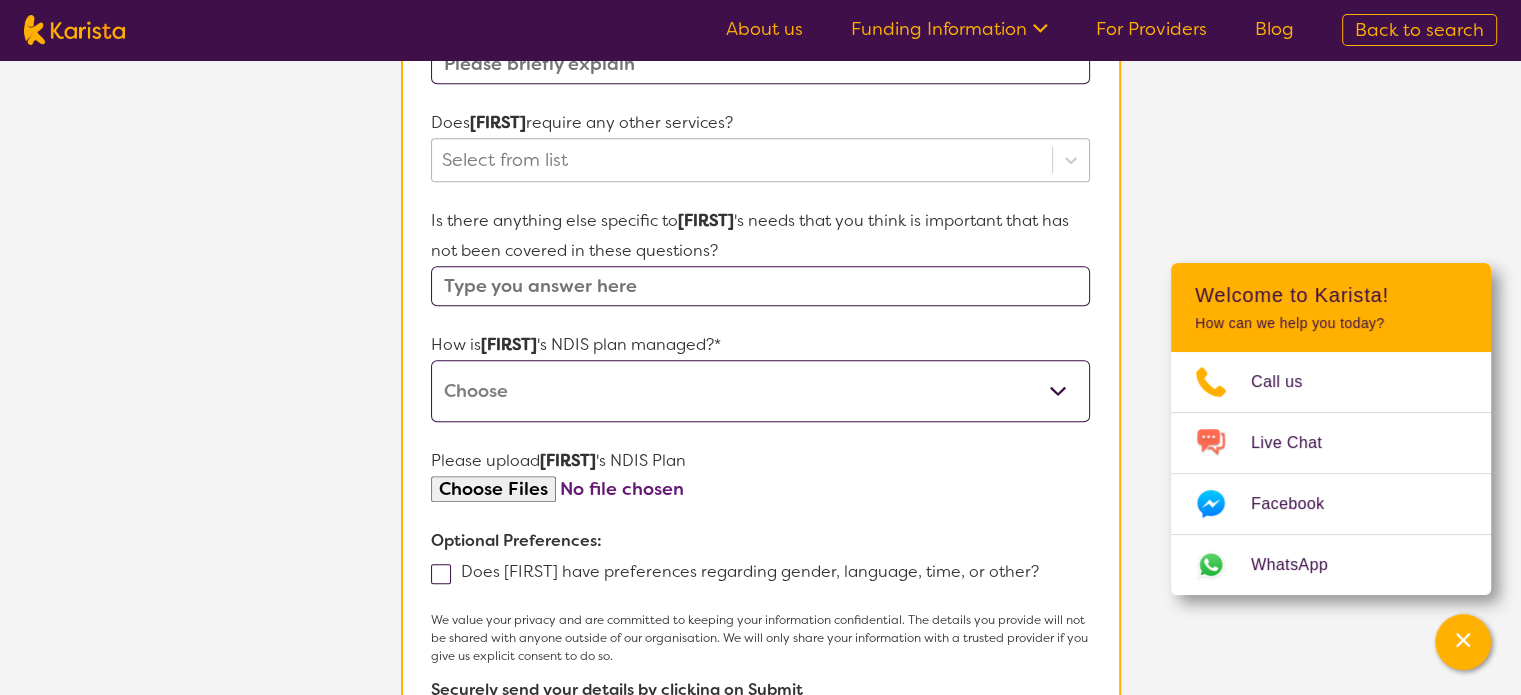 type on "I require a functional capacity report and assessment of my living arrangement" 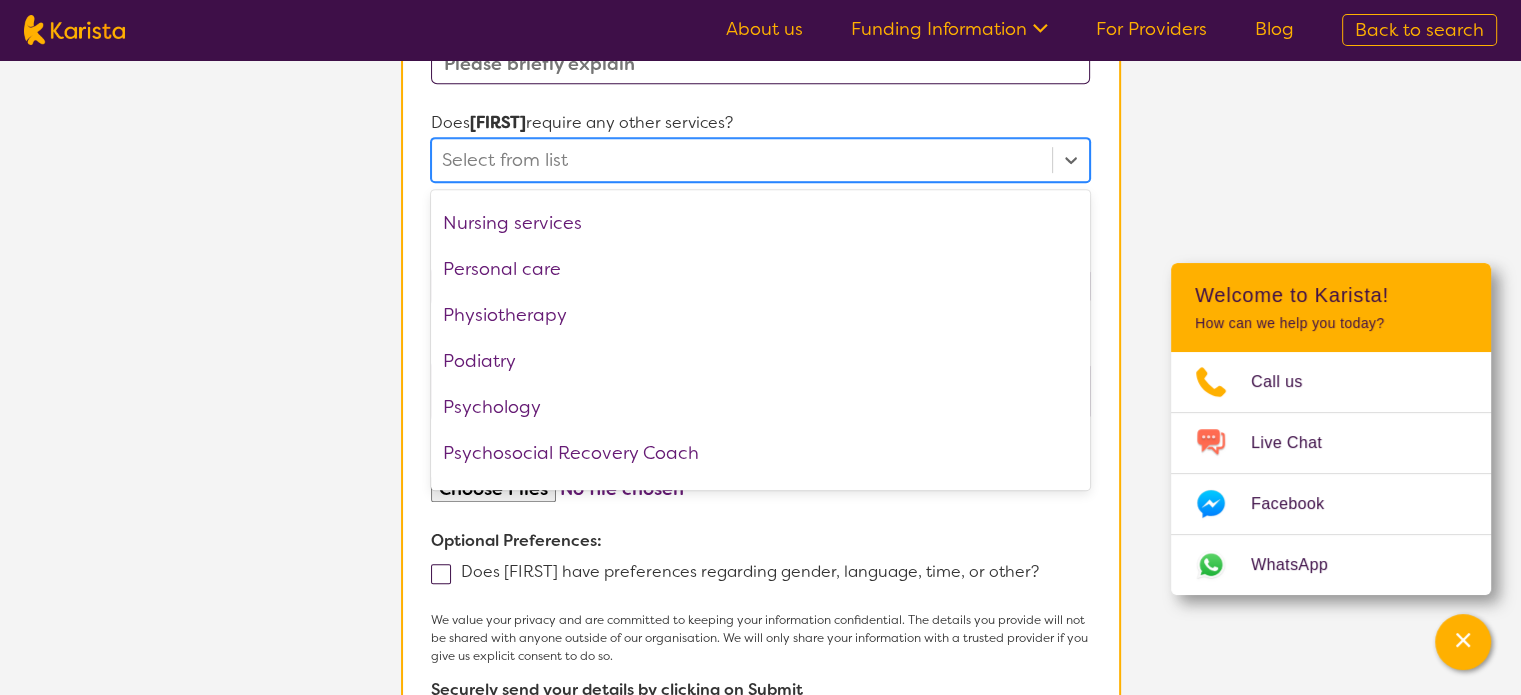 scroll, scrollTop: 673, scrollLeft: 0, axis: vertical 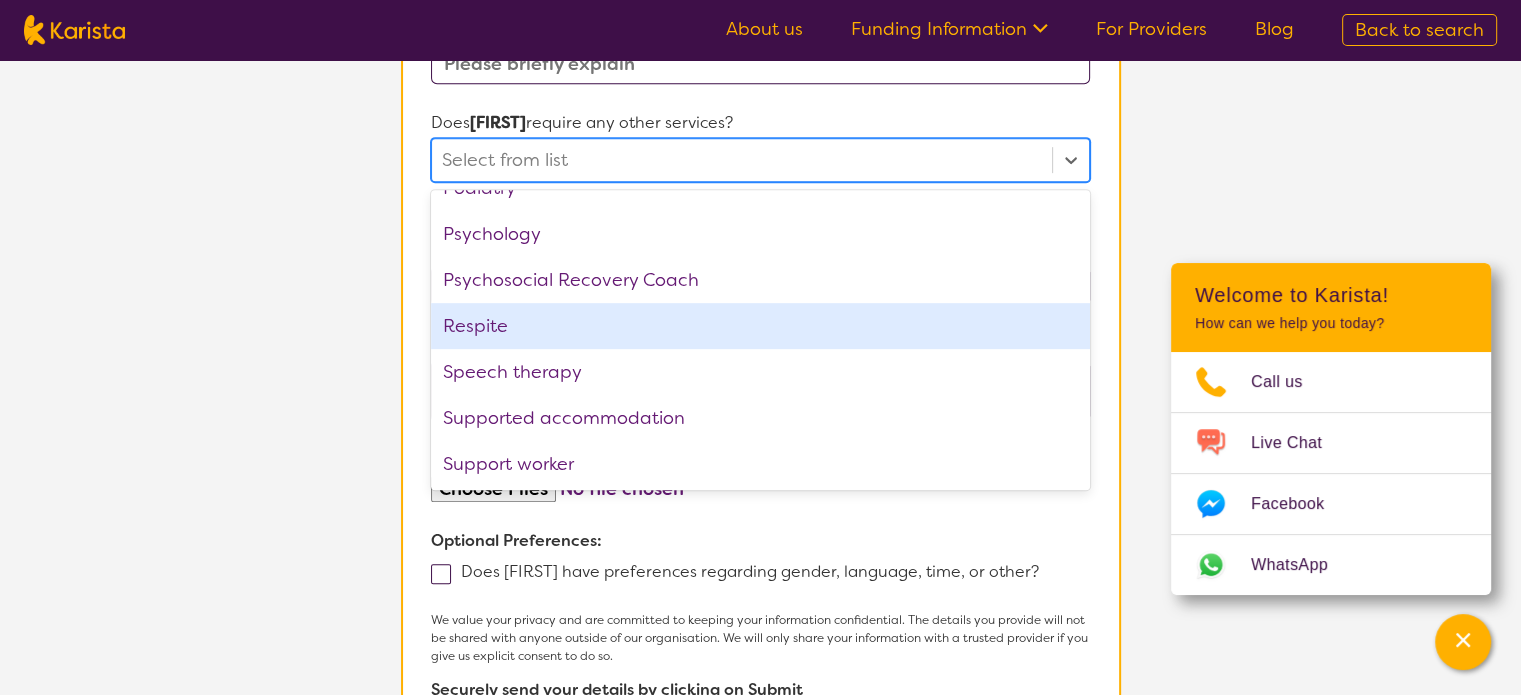 click on "Participant Details & Service Preferences Name of participant First Name* [FIRST] Last Name What age is [FIRST] * ? 37 What is your relationship to [FIRST] *? This request is for myself I am their parent I am their child I am their spouse/partner I am their carer I am their Support Coordinator I am their Local Area Coordinator I am their Child Safety Officer I am their Aged Care Case Worker Other Please tell us any relevant medical diagnosis or disability that relates to [FIRST] 's need for  Occupational therapy *? Muscular dystrophy Other (type in diagnosis) I don't know Limb Girdle Muscular Dystrophy (2b)/Dysferlinopathy What goals for [FIRST] , you want to achieve by engaging  Occupational therapy *? I require a functional capacity report and assessment of my living arrangement Does [FIRST]  have any behaviours relevant to this request that may impact on their care? Does [FIRST]  require any other services? Select from list Allied Health Assistant Behaviour support" at bounding box center (760, -5) 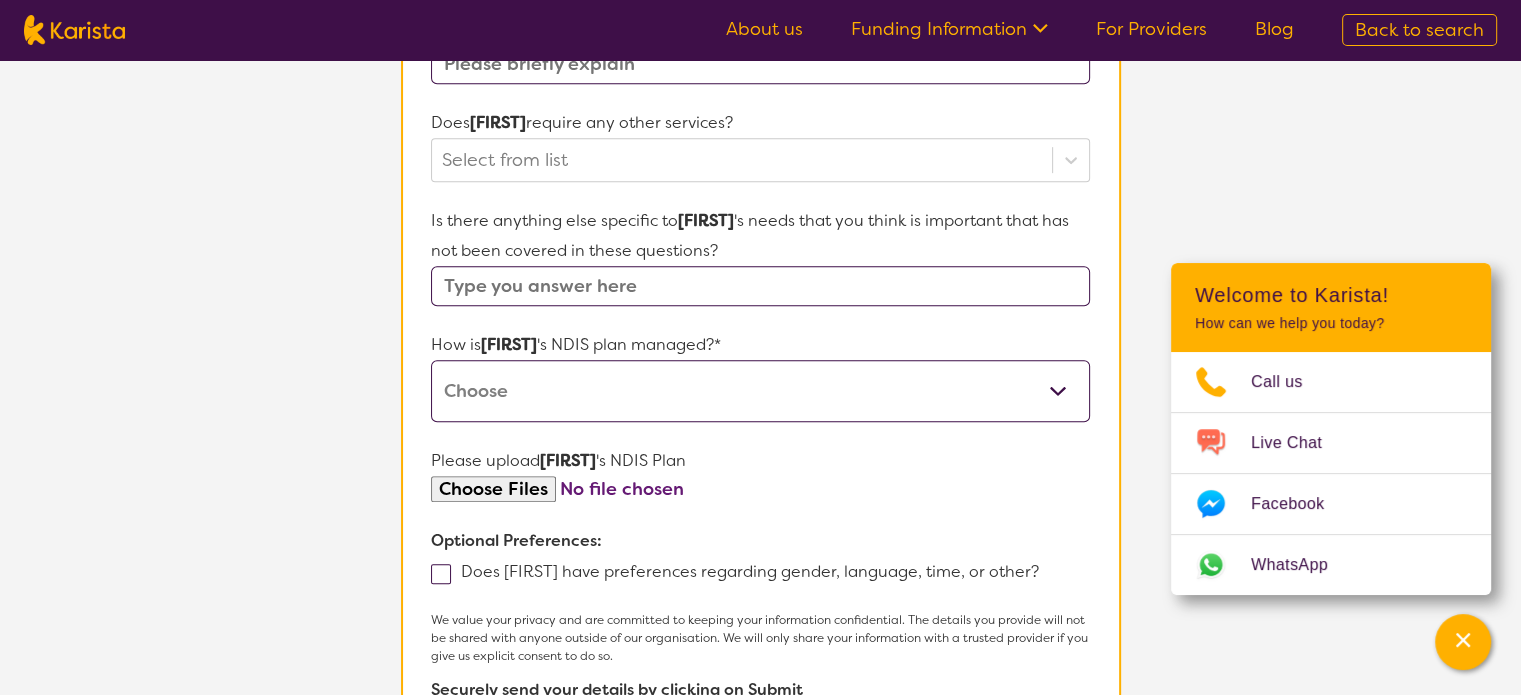 click on "Self-managed NDIS plan Managed by a registered plan management provider (not the NDIA) Agency-managed (by the NDIA) I'm not sure" at bounding box center (760, 391) 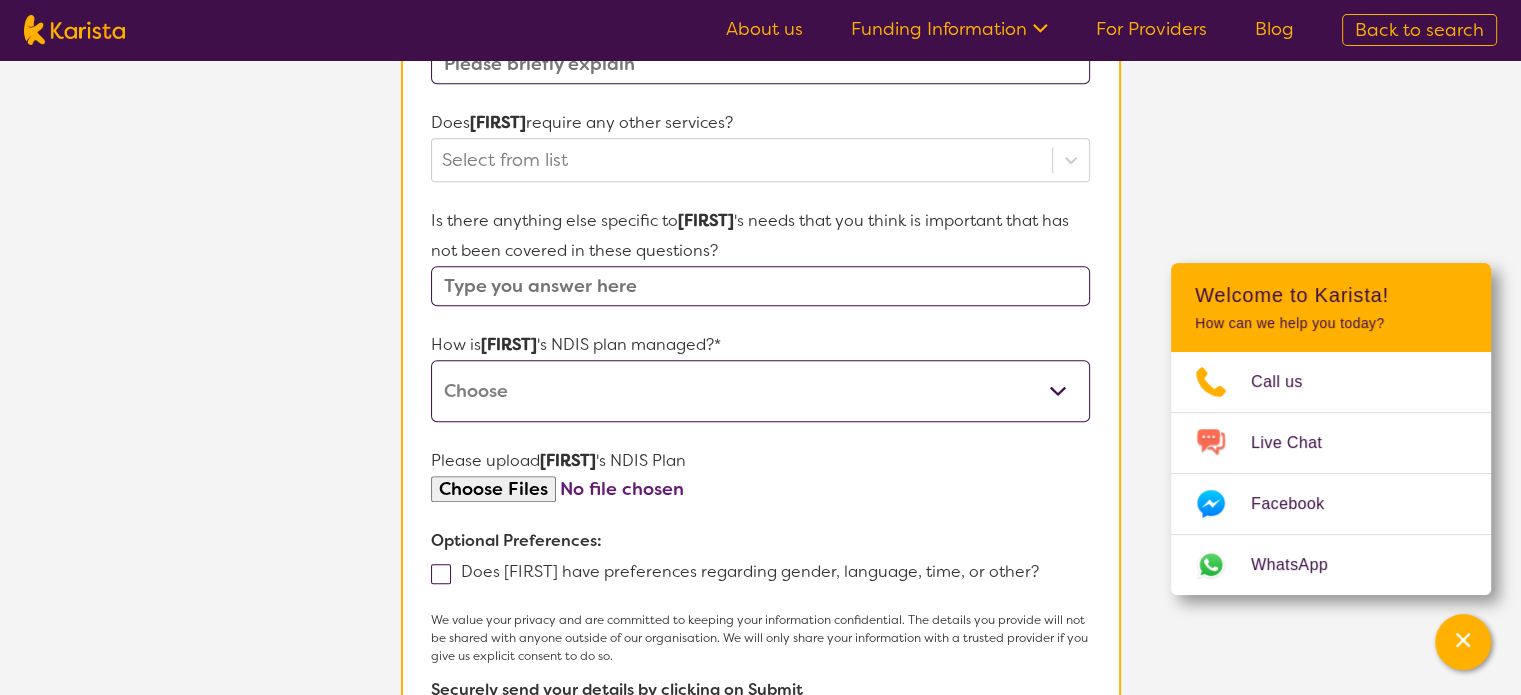 select on "Self Managed" 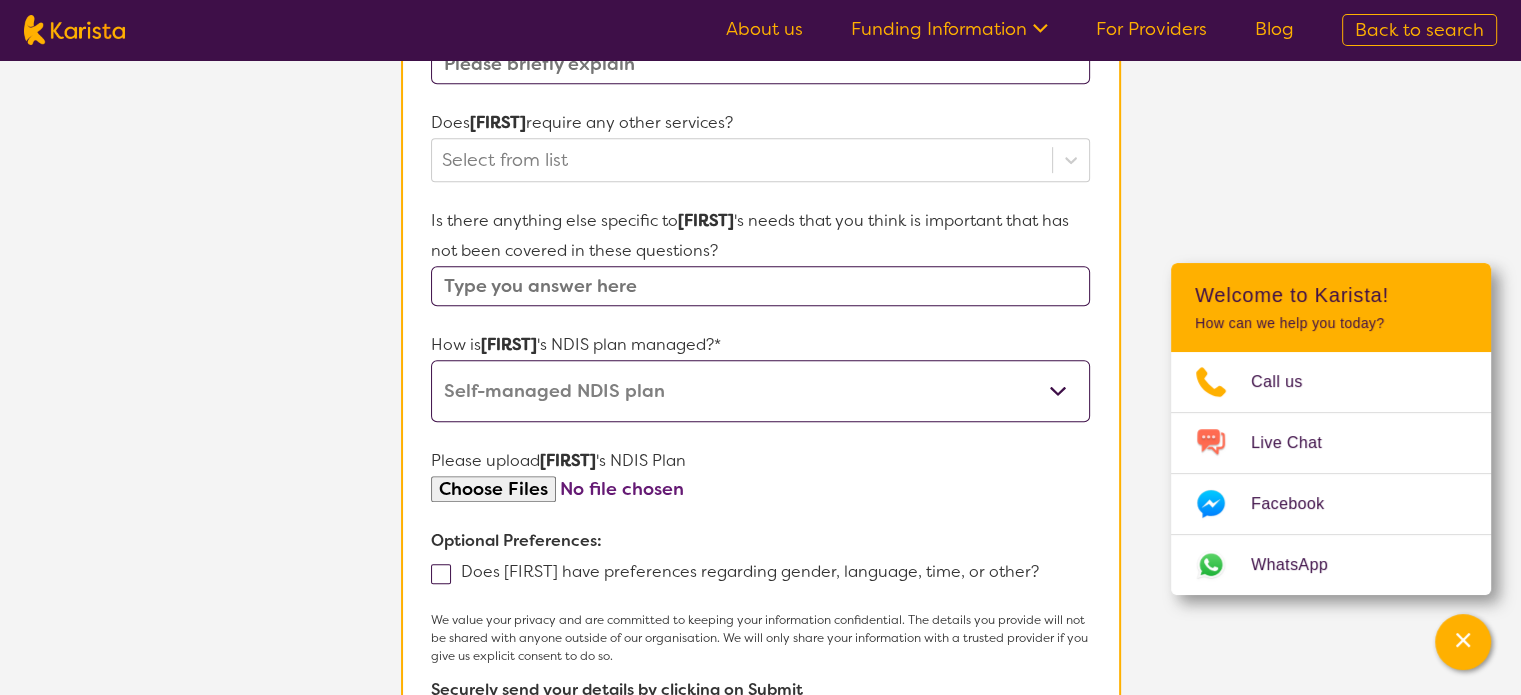 click on "Self-managed NDIS plan Managed by a registered plan management provider (not the NDIA) Agency-managed (by the NDIA) I'm not sure" at bounding box center (760, 391) 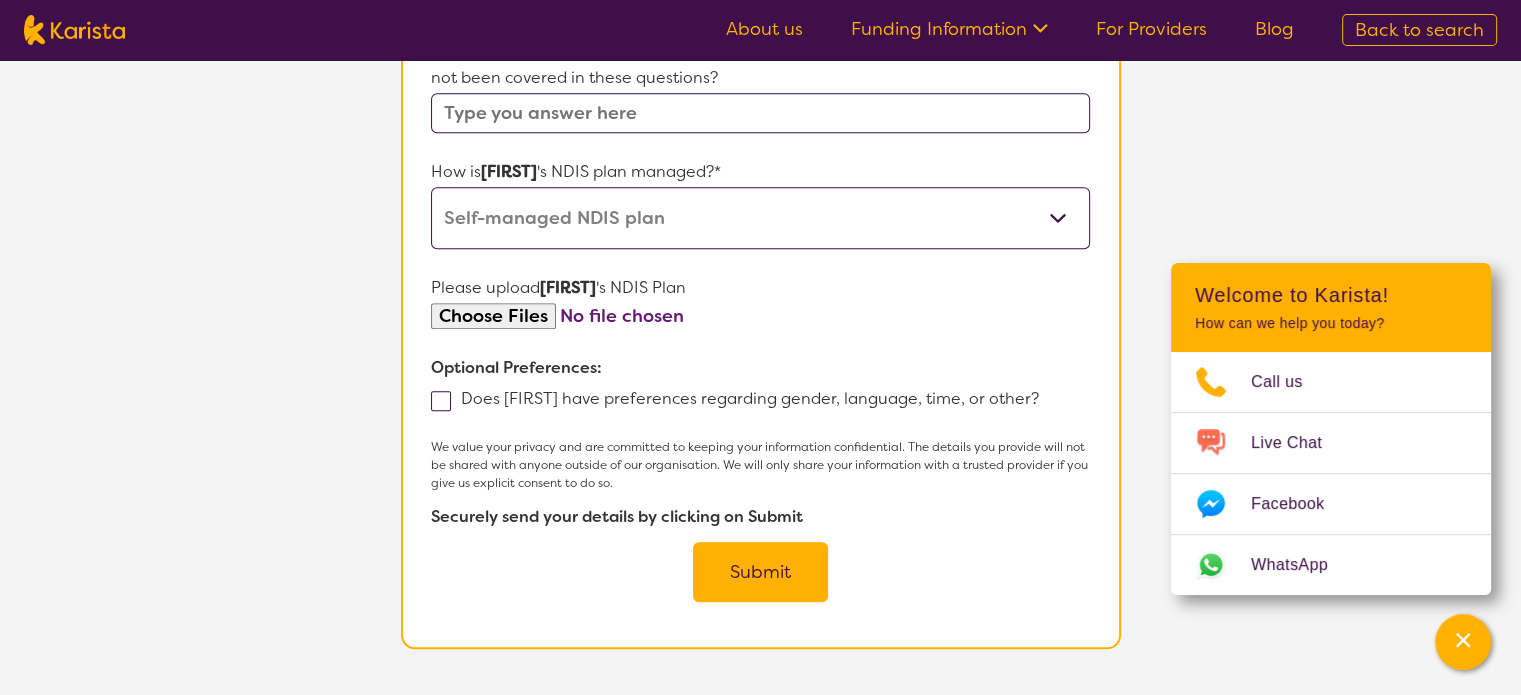 scroll, scrollTop: 1164, scrollLeft: 0, axis: vertical 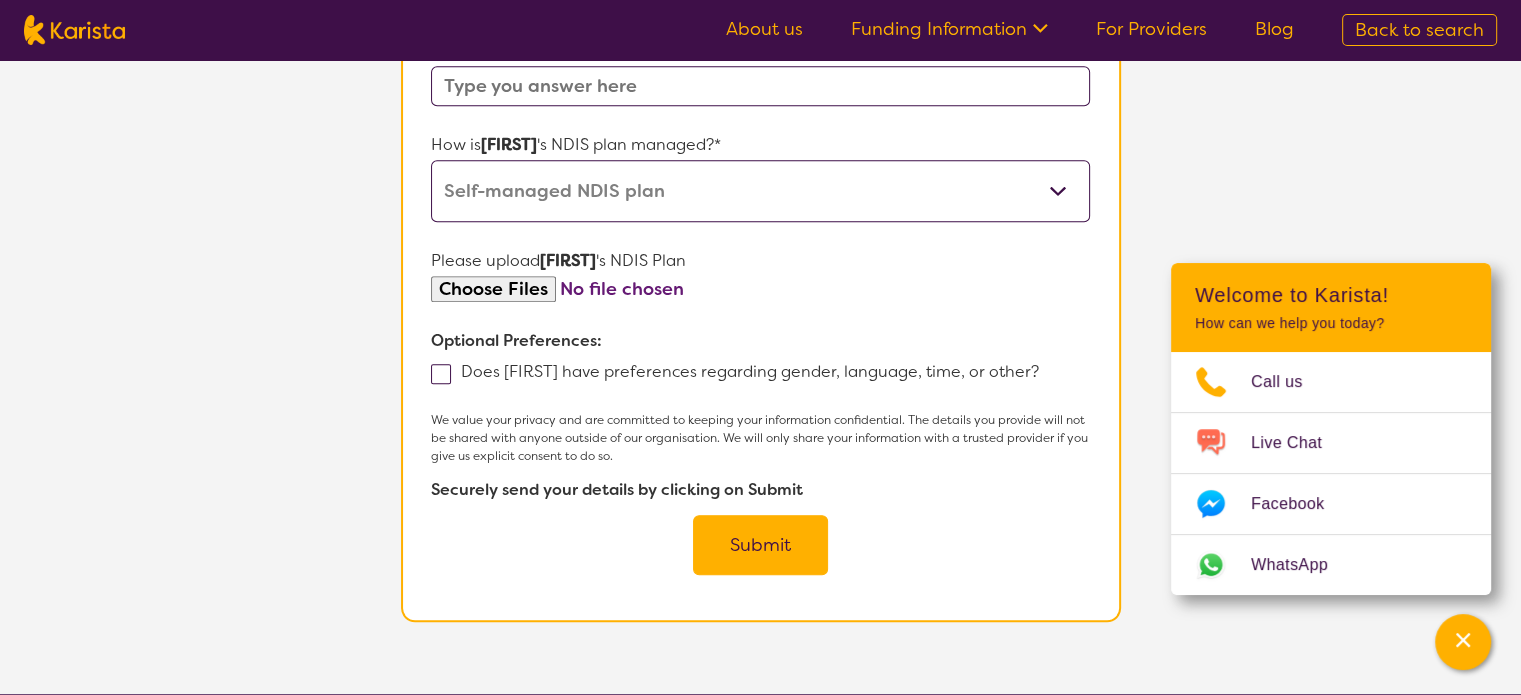 click on "Submit" at bounding box center [760, 545] 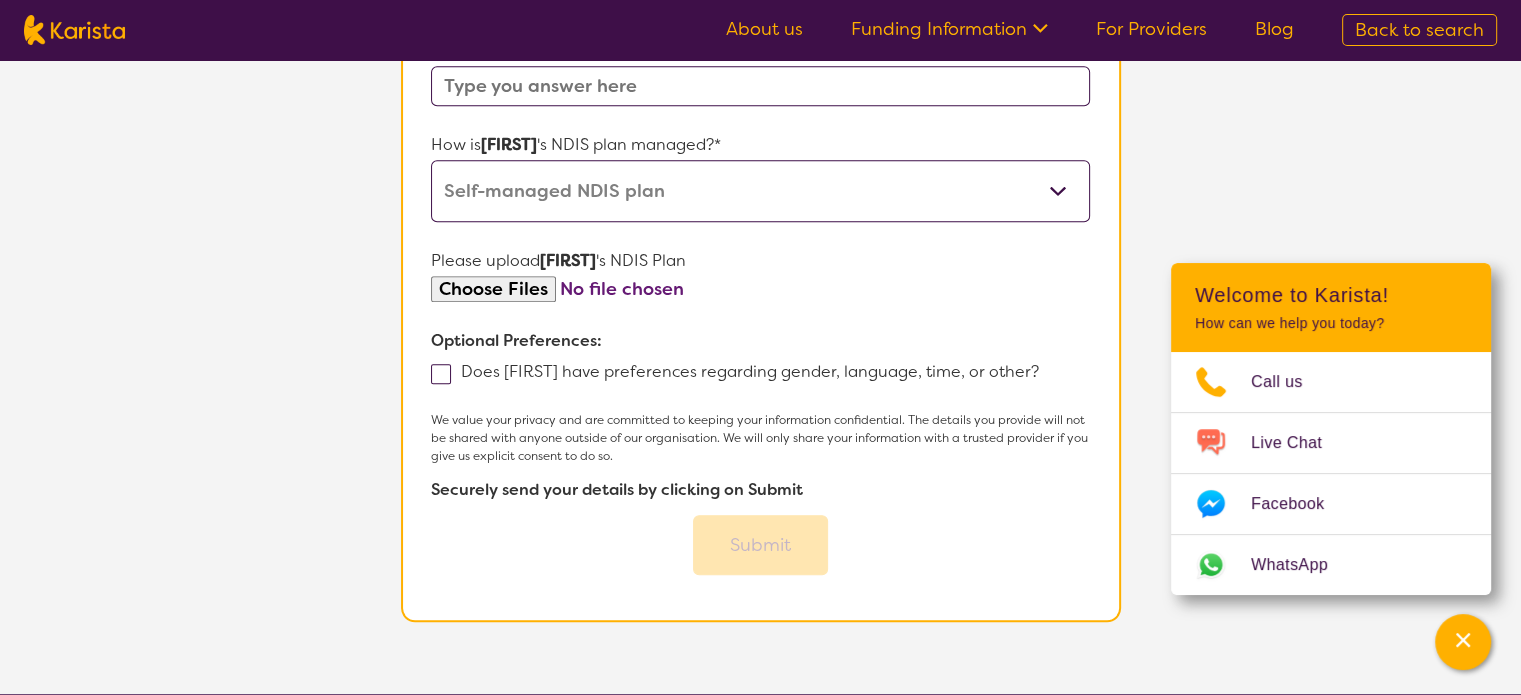 scroll, scrollTop: 0, scrollLeft: 0, axis: both 